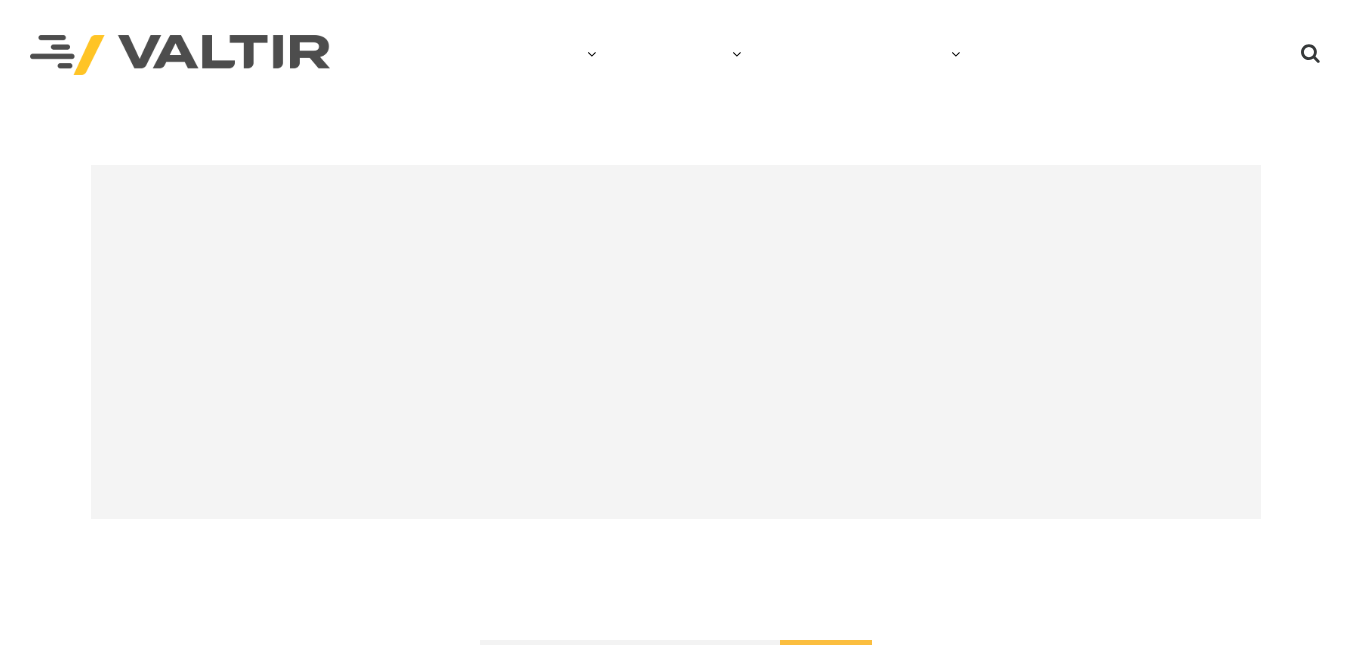 scroll, scrollTop: 0, scrollLeft: 0, axis: both 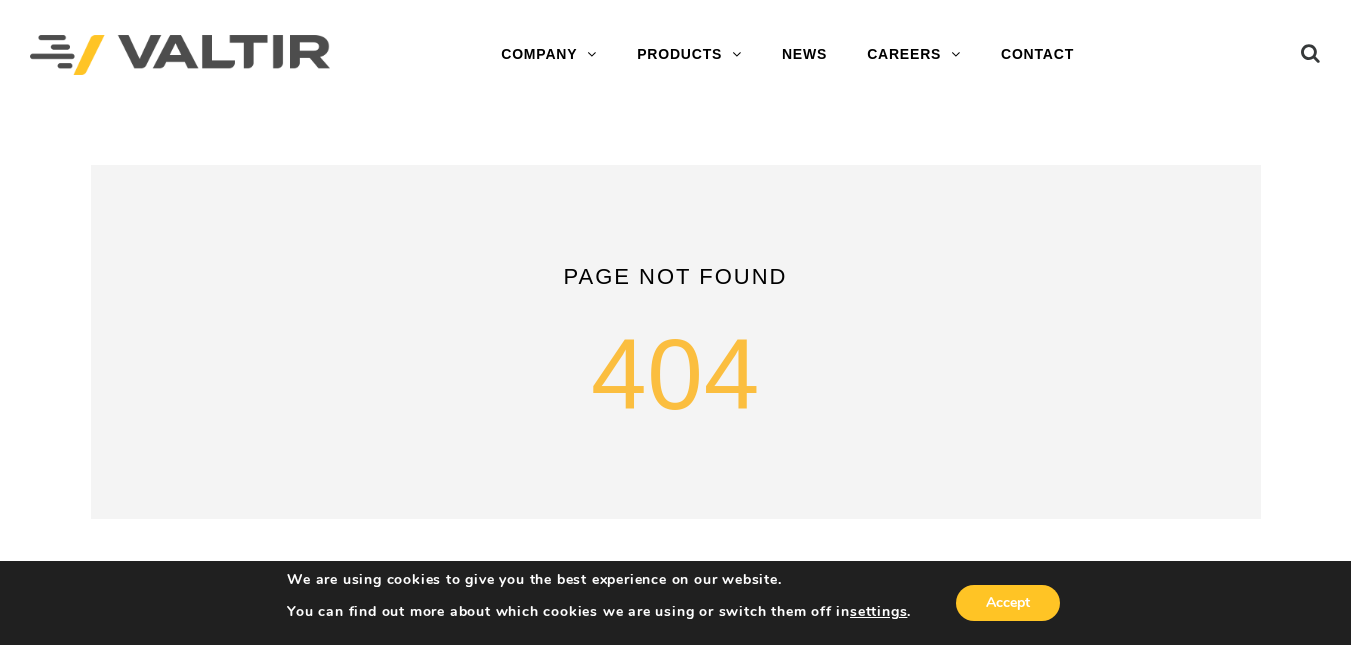 click at bounding box center (180, 55) 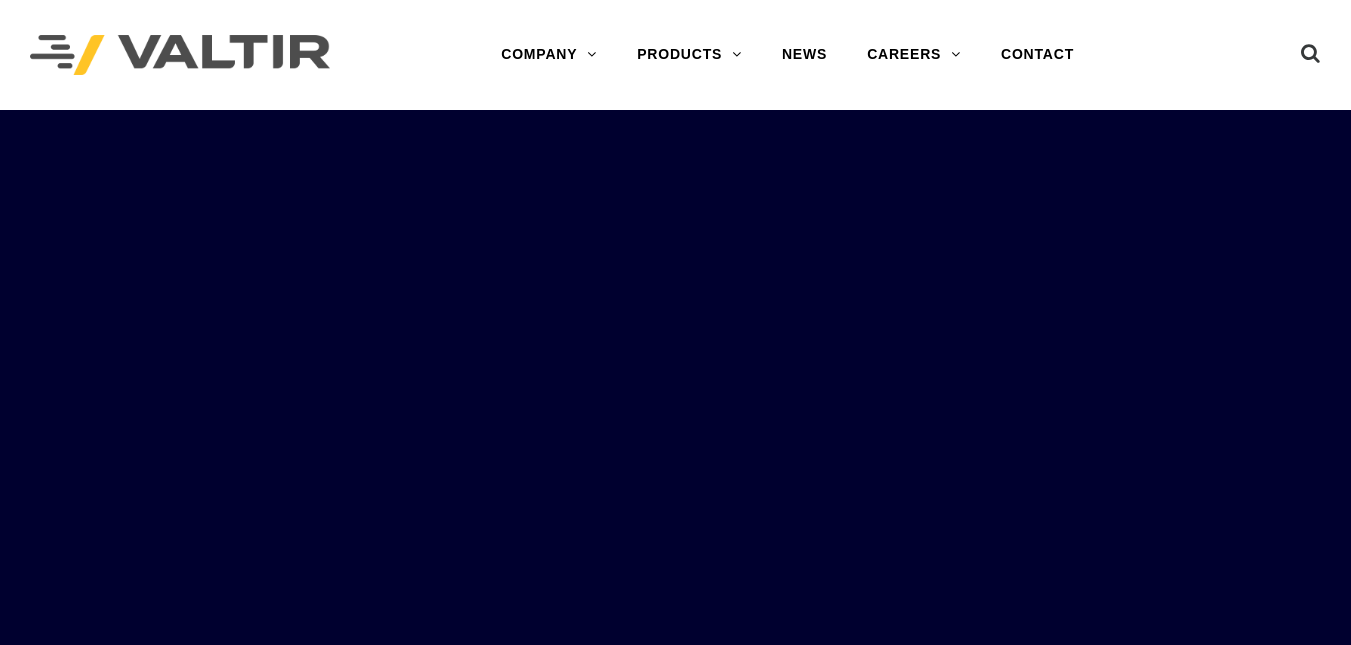 scroll, scrollTop: 0, scrollLeft: 0, axis: both 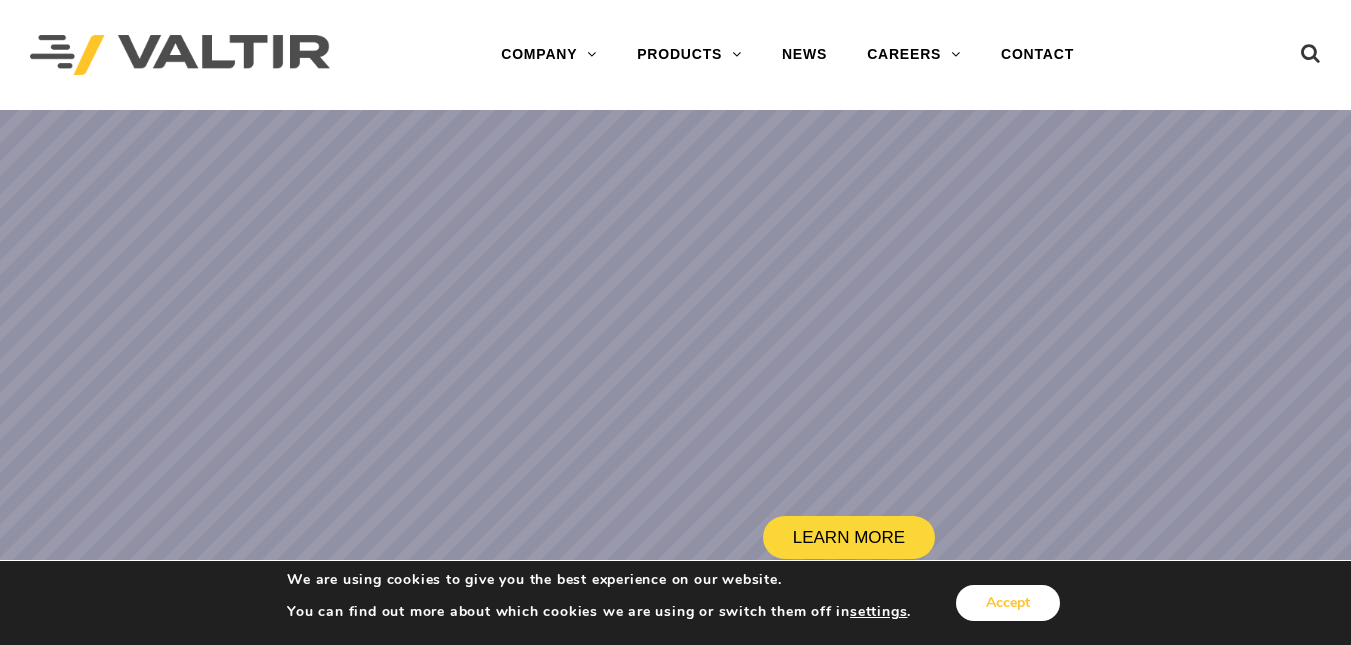 click on "Accept" at bounding box center (1008, 603) 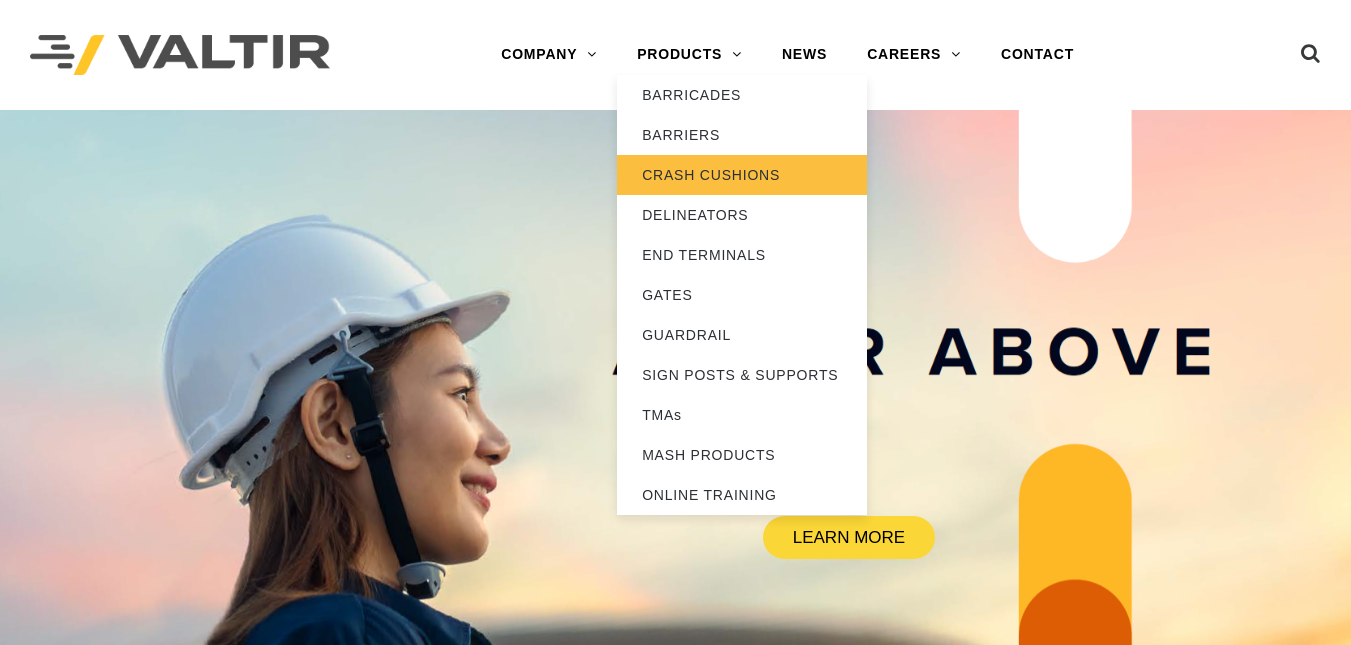 click on "CRASH CUSHIONS" at bounding box center [742, 175] 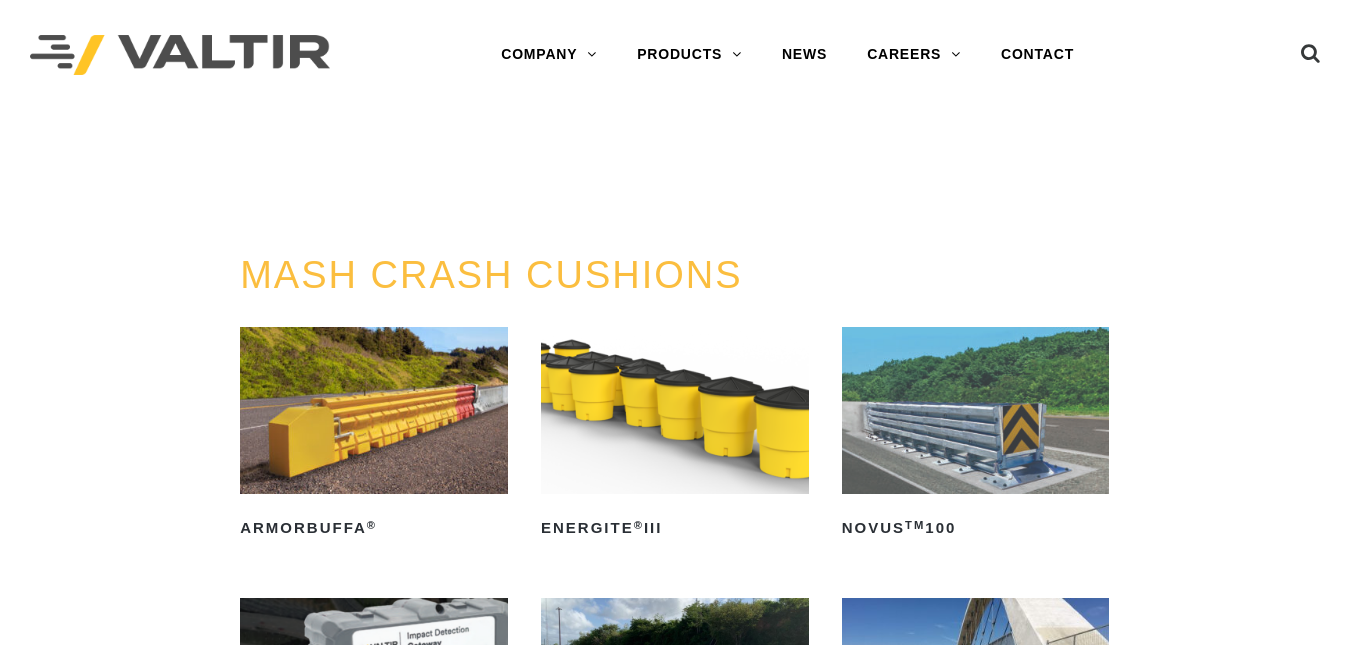 scroll, scrollTop: 0, scrollLeft: 0, axis: both 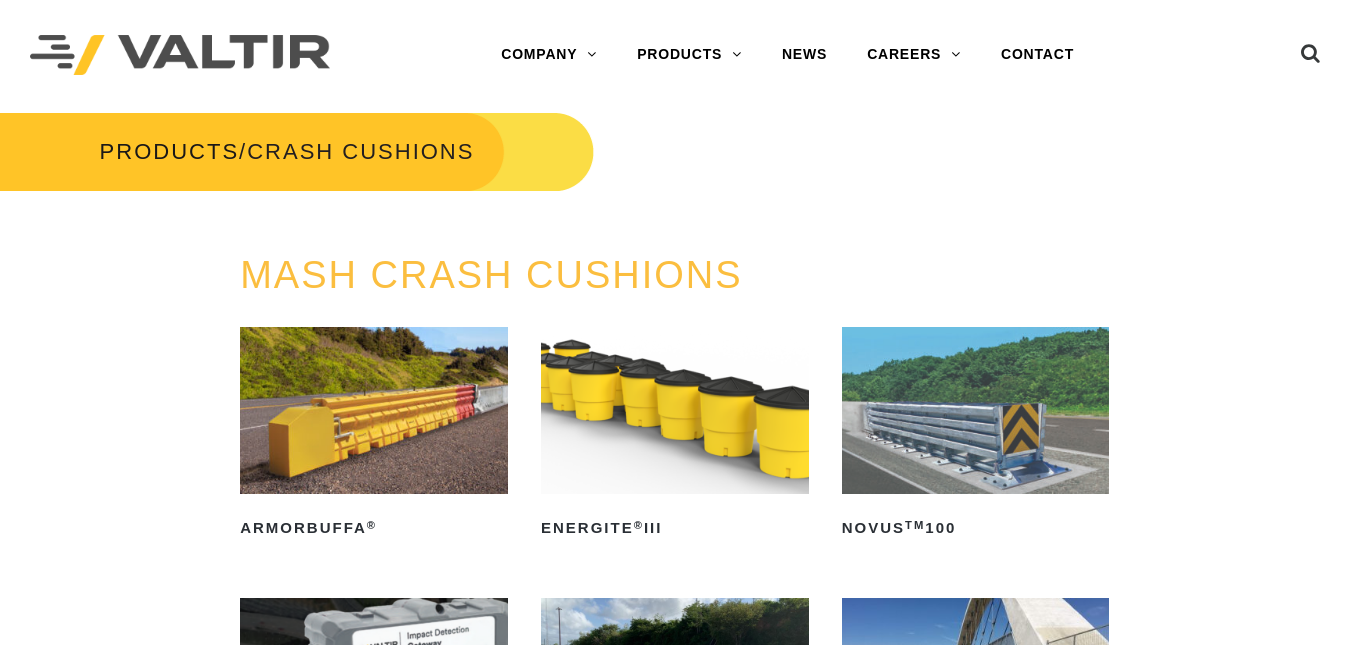 click at bounding box center [374, 410] 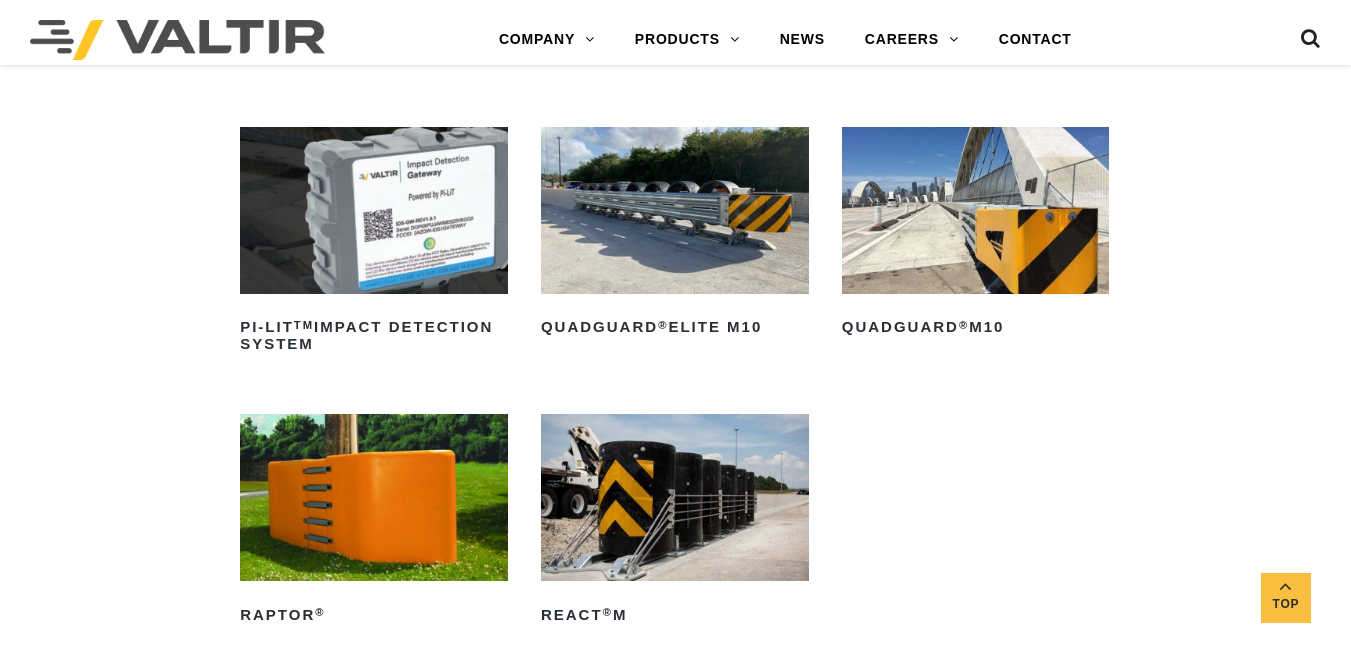 scroll, scrollTop: 564, scrollLeft: 0, axis: vertical 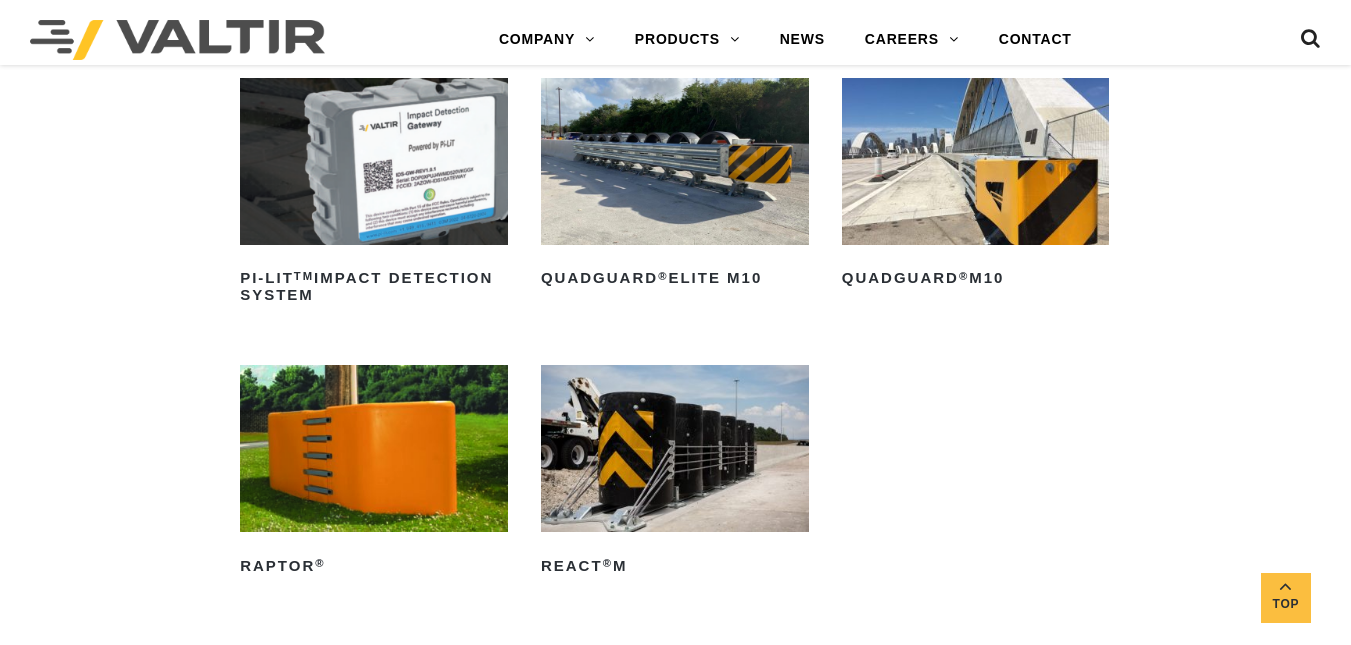 click at bounding box center (675, 161) 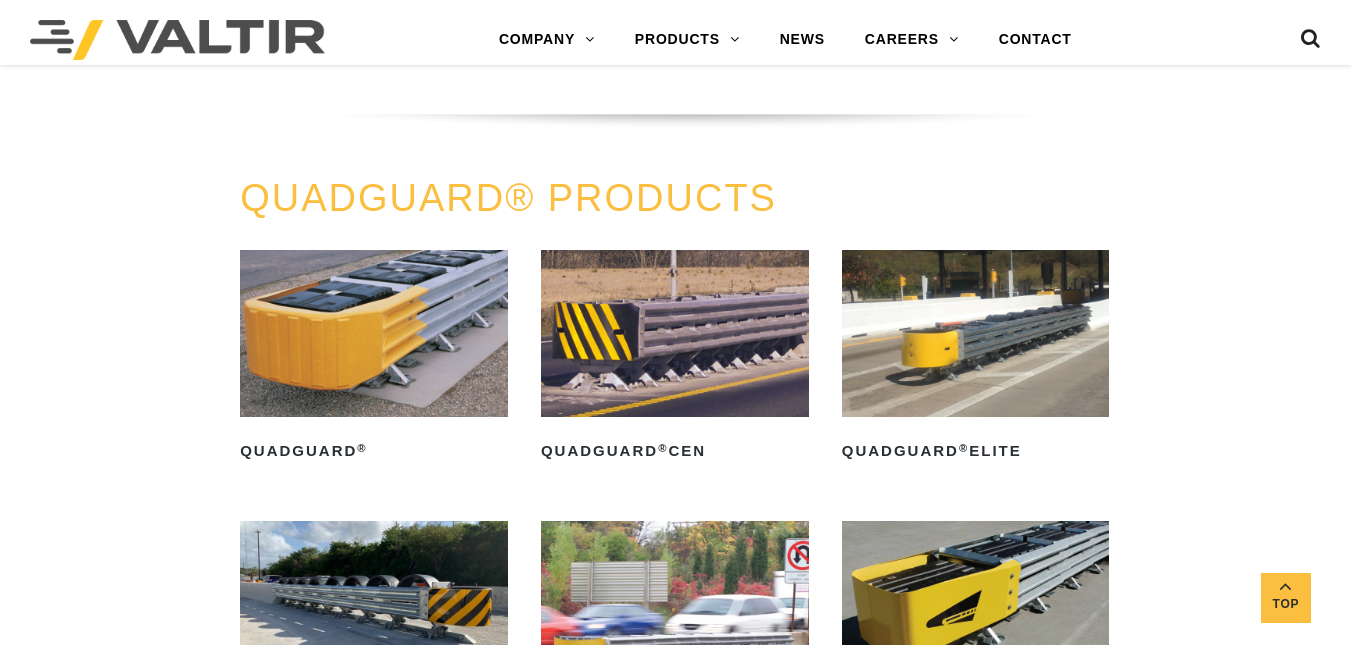 scroll, scrollTop: 1084, scrollLeft: 0, axis: vertical 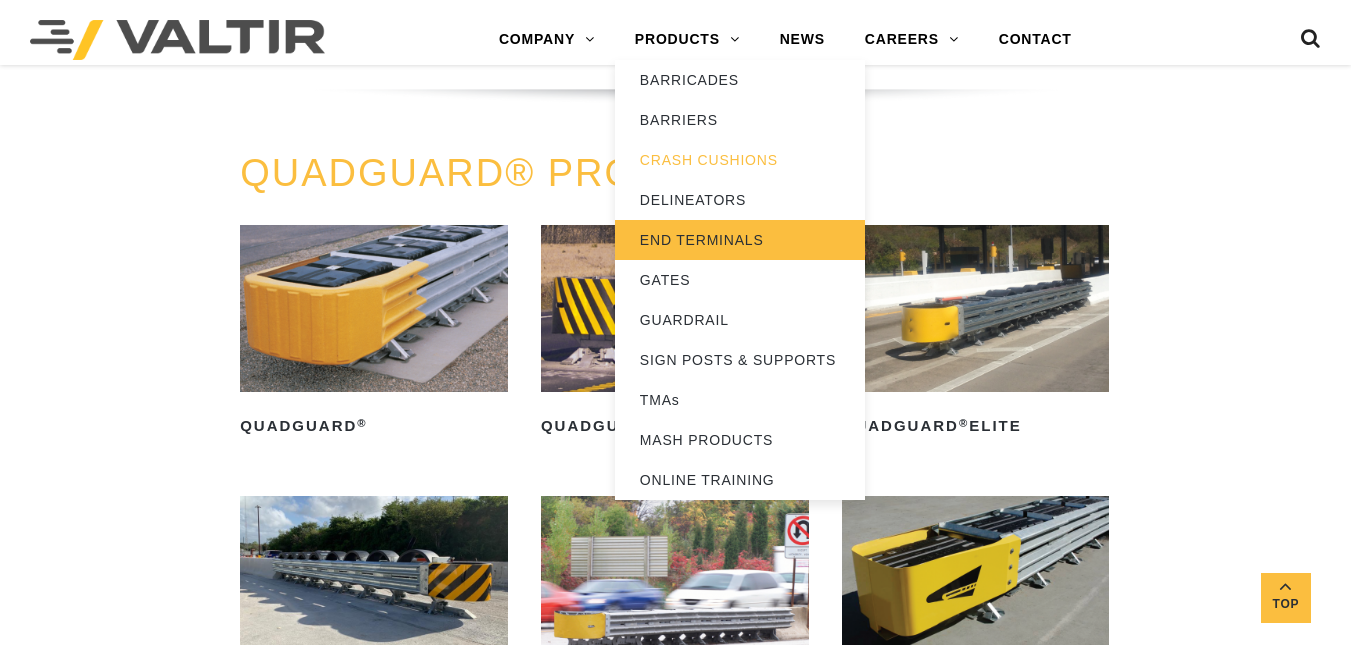 click on "END TERMINALS" at bounding box center [740, 240] 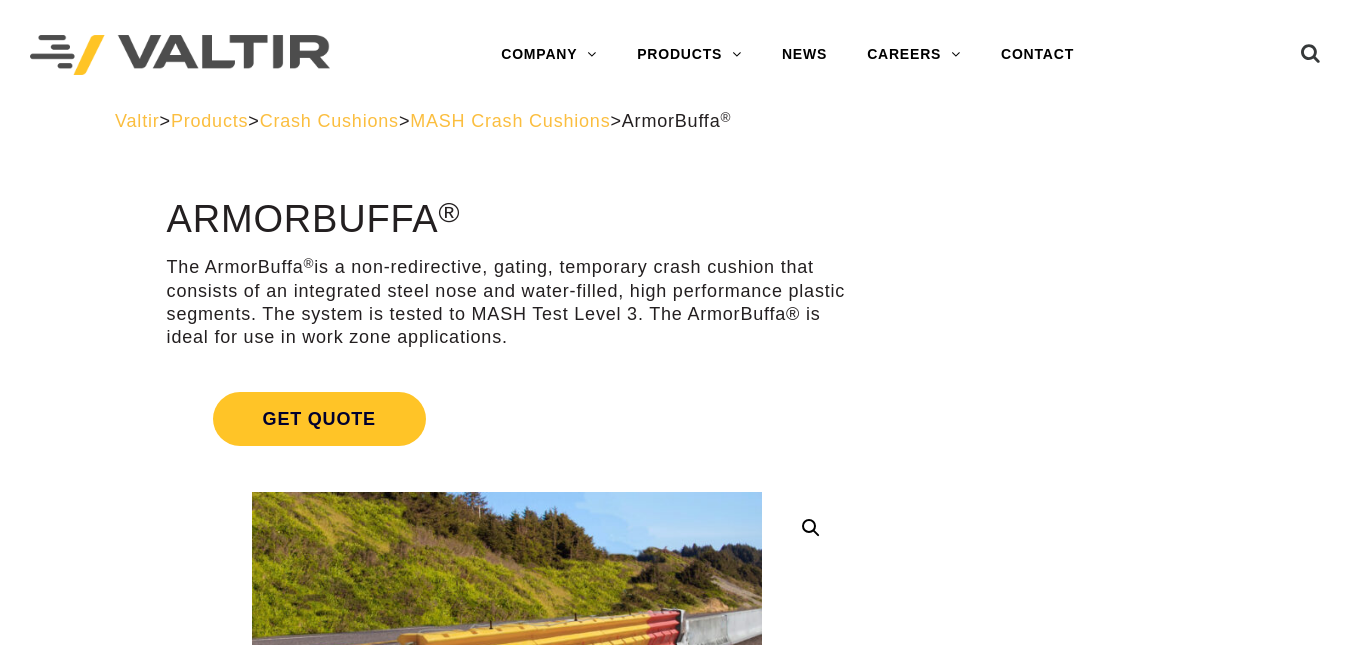 scroll, scrollTop: 0, scrollLeft: 0, axis: both 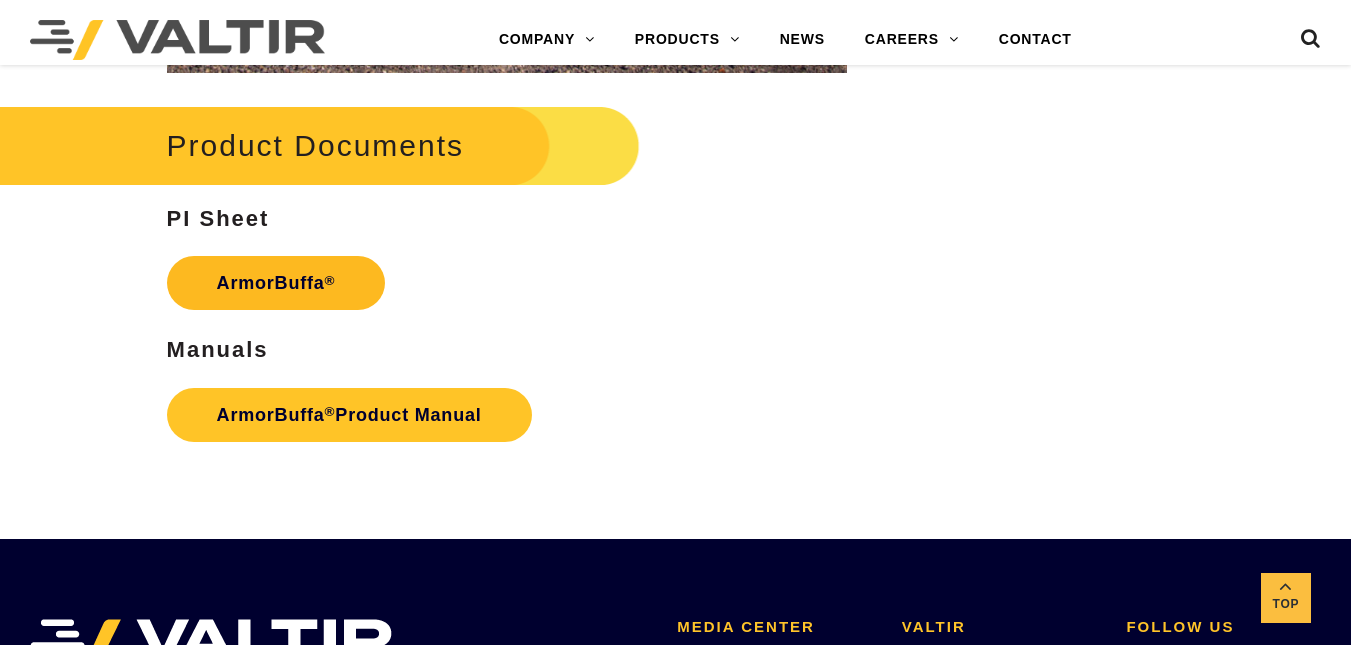 click on "ArmorBuffa ®" at bounding box center [276, 283] 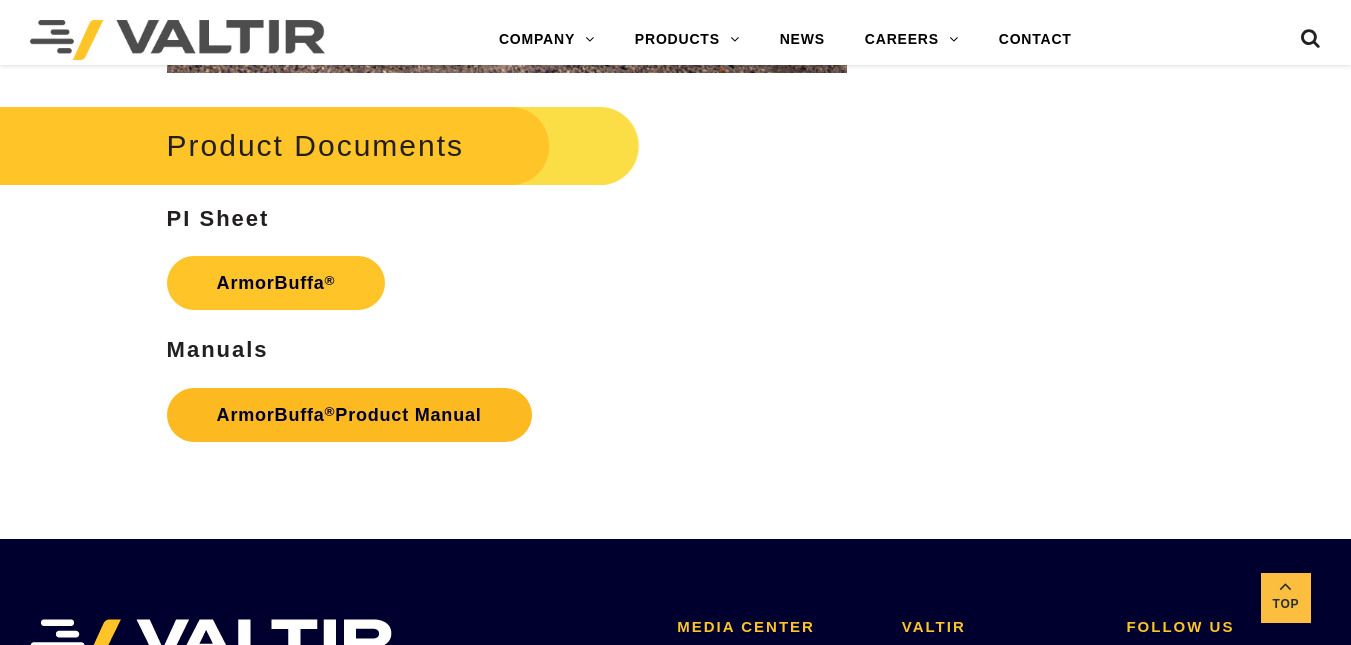 click on "ArmorBuffa ®  Product Manual" at bounding box center (349, 415) 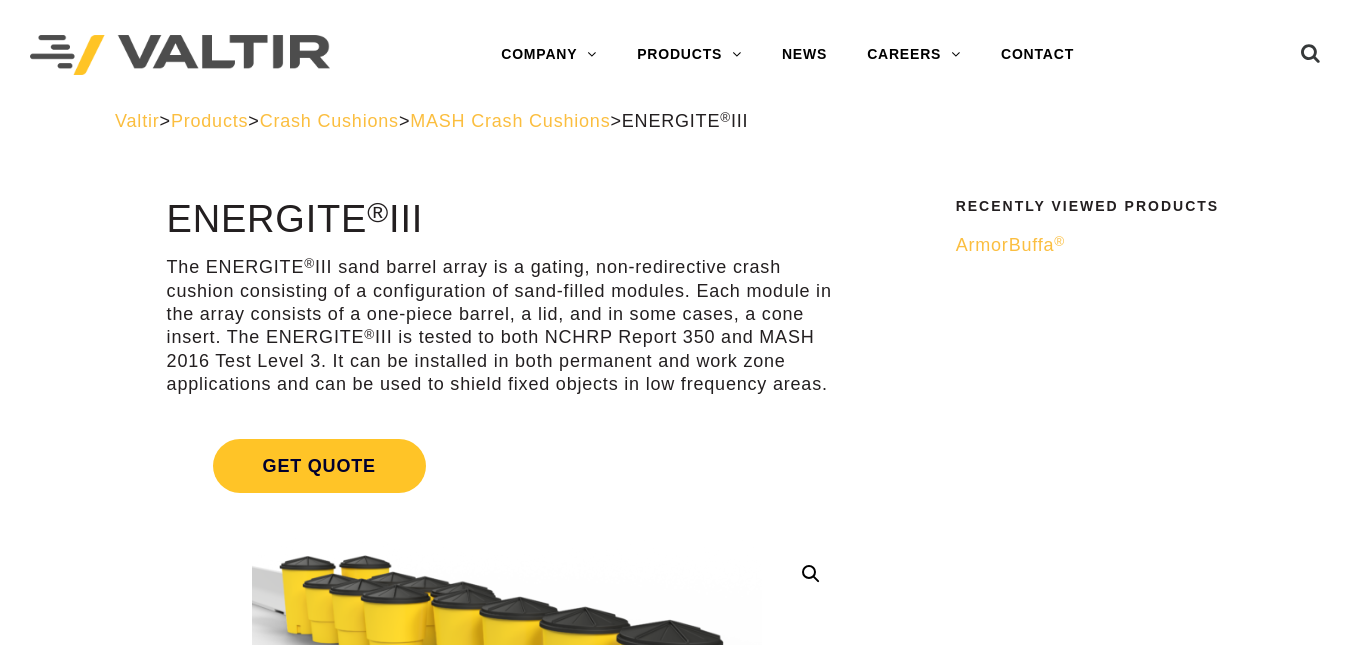 scroll, scrollTop: 0, scrollLeft: 0, axis: both 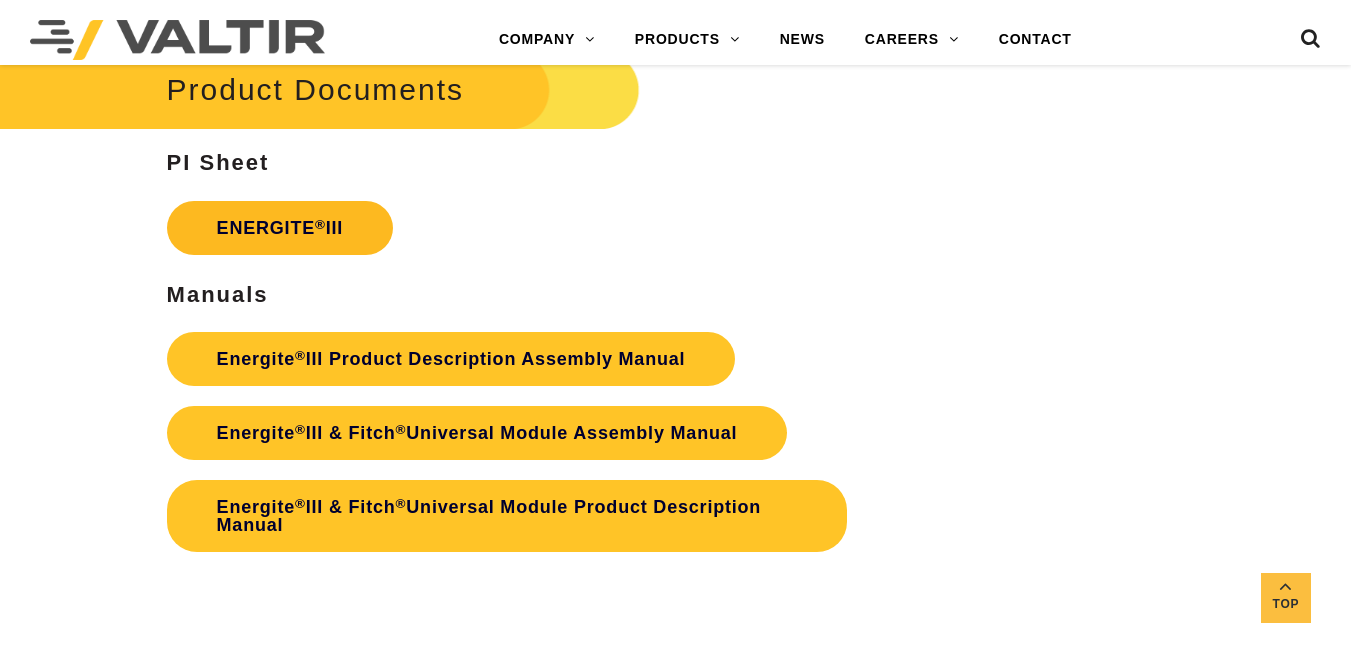 click on "ENERGITE ®  III" at bounding box center [280, 228] 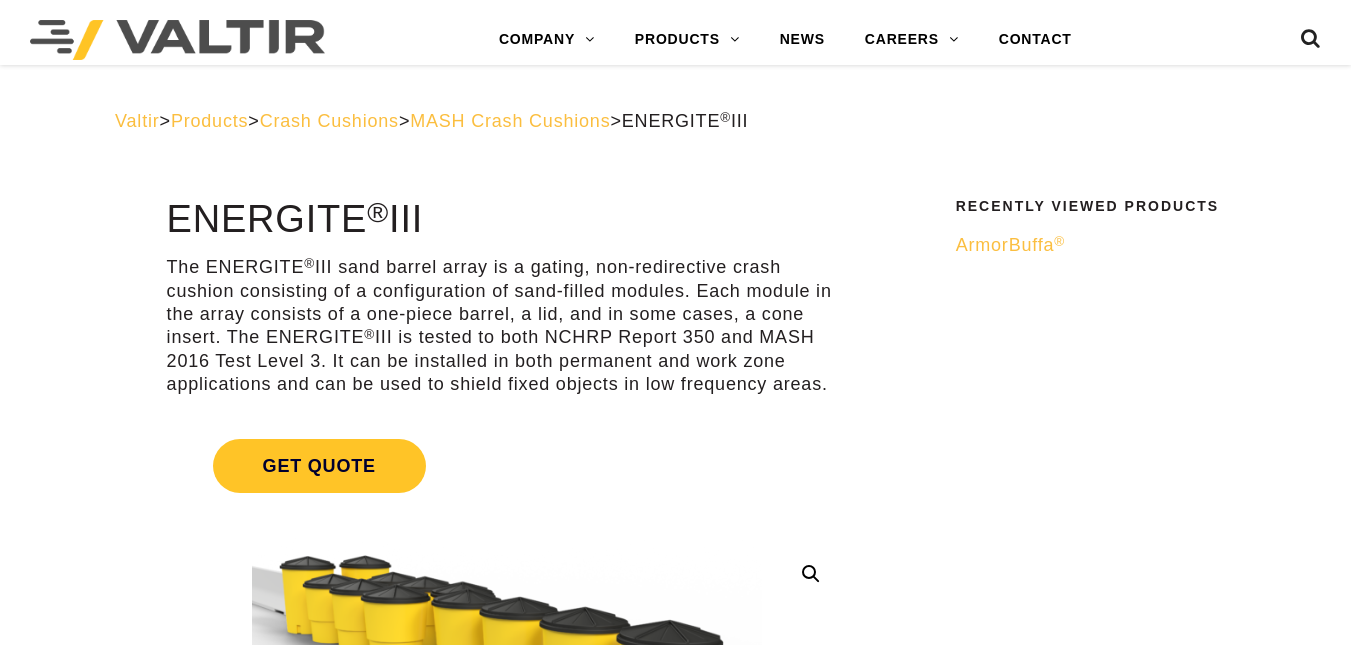 scroll, scrollTop: 3161, scrollLeft: 0, axis: vertical 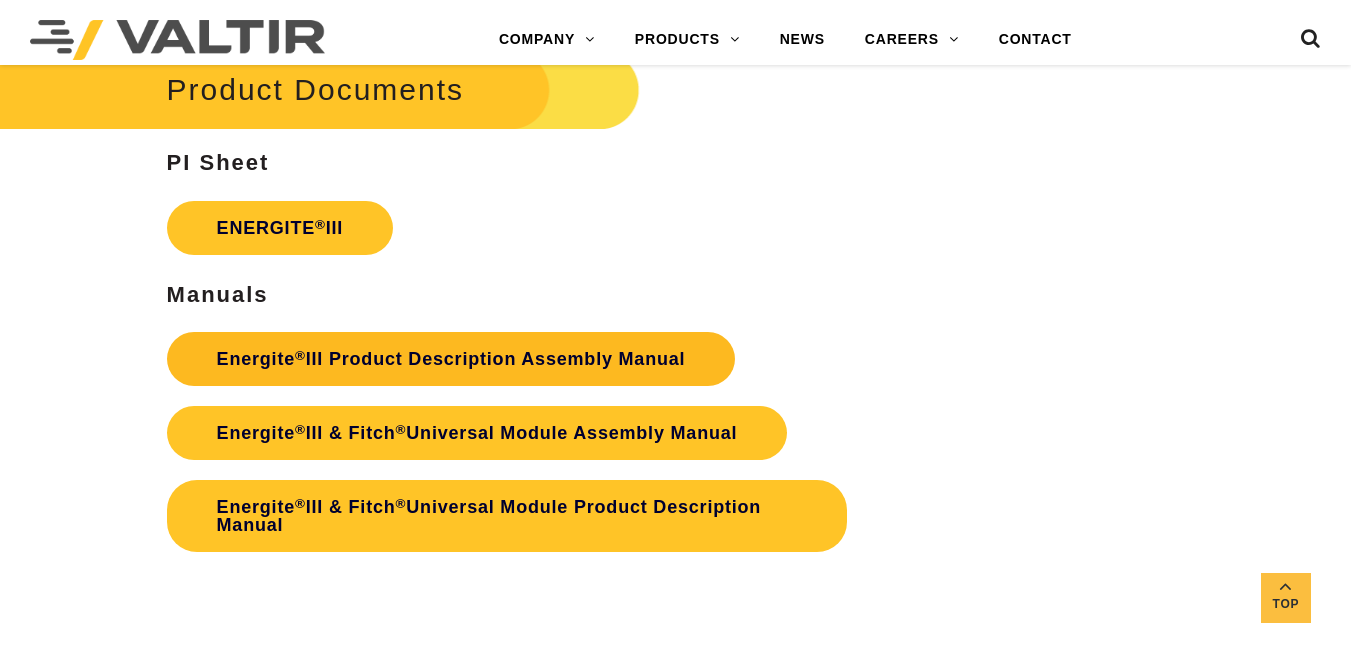 click on "Energite ®  III Product Description Assembly Manual" at bounding box center (451, 359) 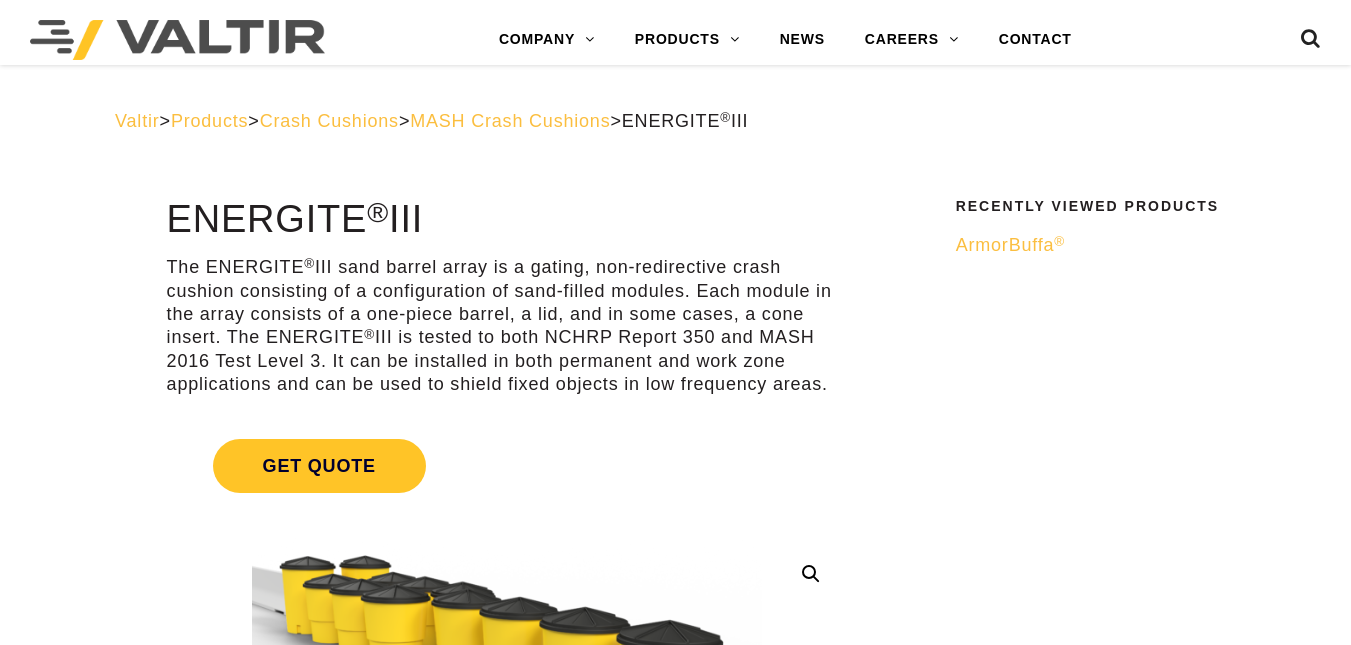 scroll, scrollTop: 3161, scrollLeft: 0, axis: vertical 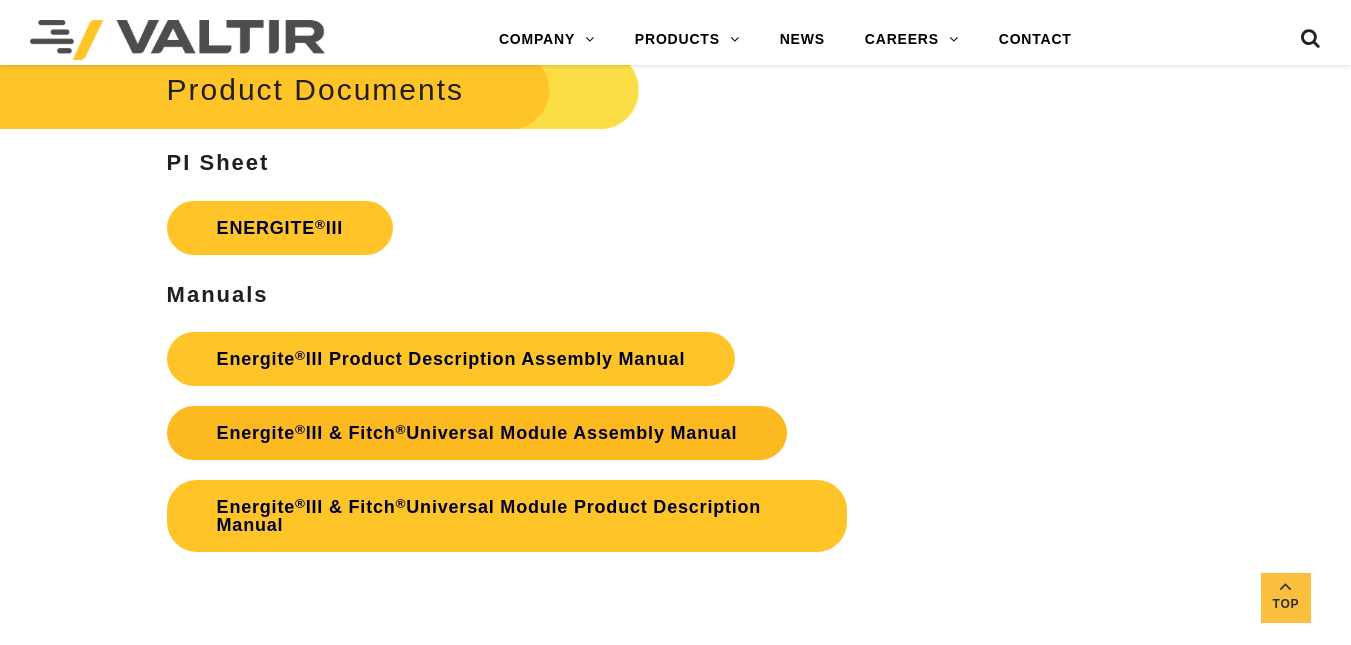 click on "Energite ®  III & Fitch ®  Universal Module Assembly Manual" at bounding box center (477, 433) 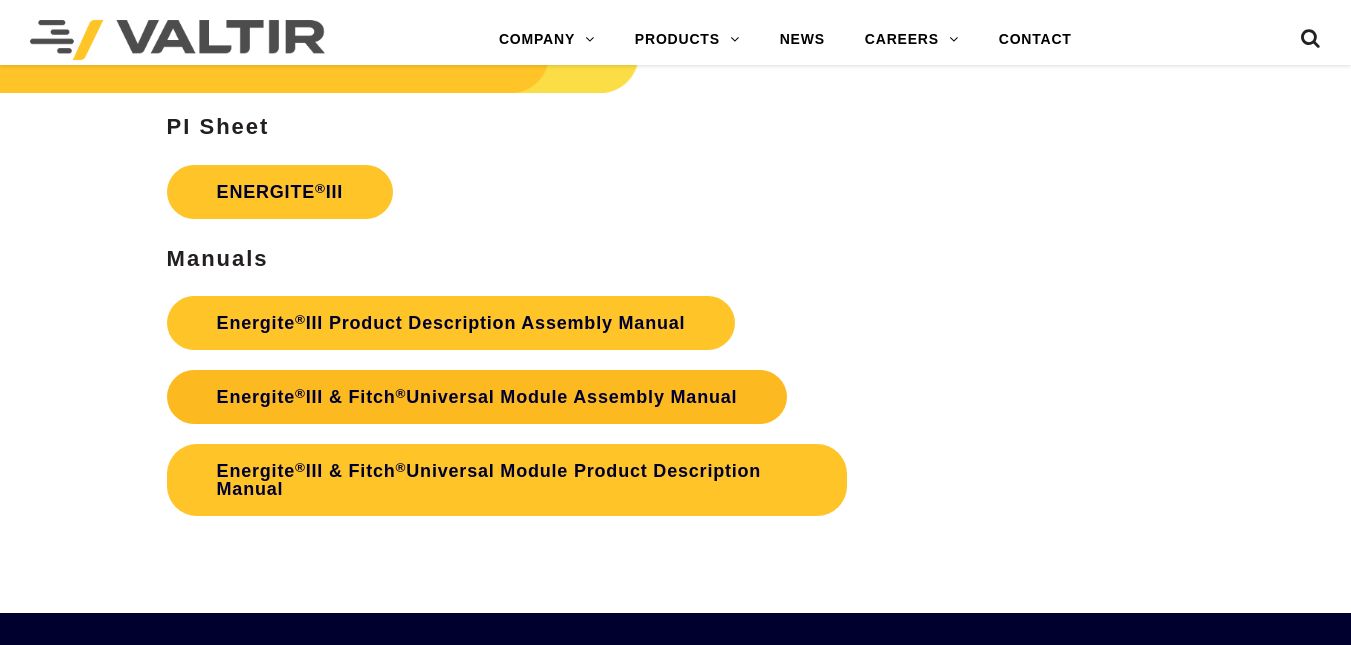 scroll, scrollTop: 0, scrollLeft: 0, axis: both 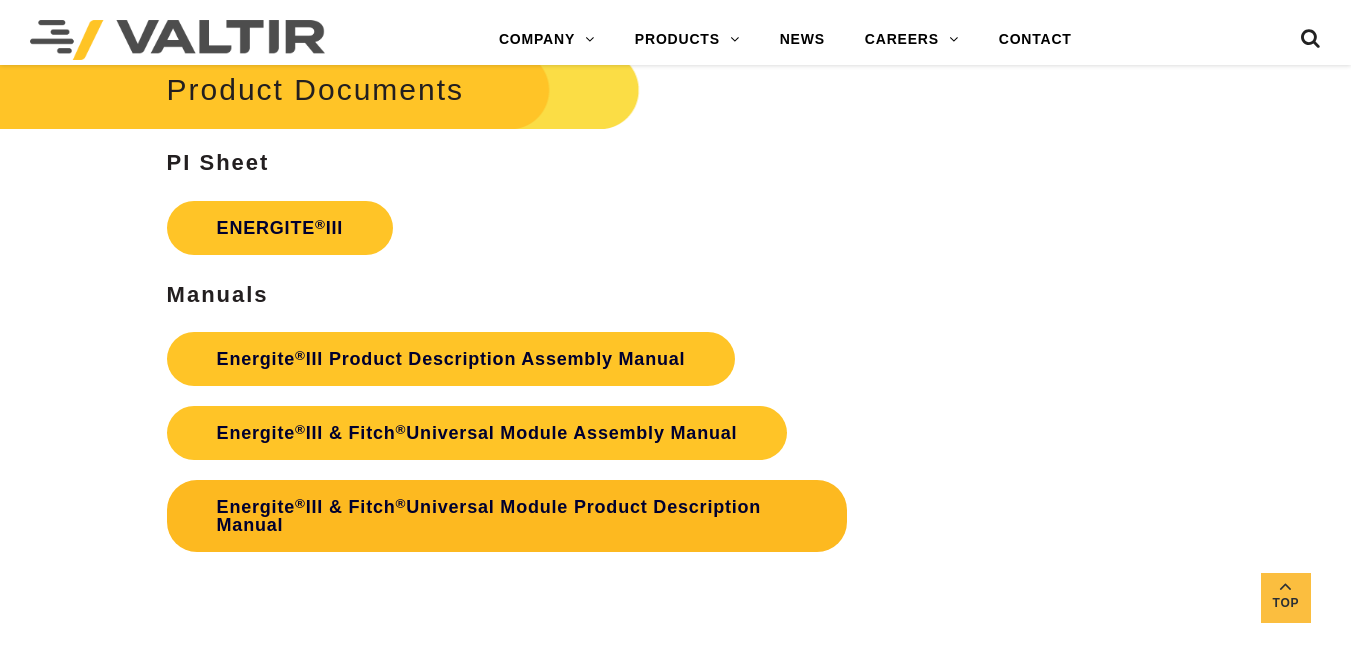 click on "Energite ®  III & Fitch ®  Universal Module Product Description Manual" at bounding box center (507, 516) 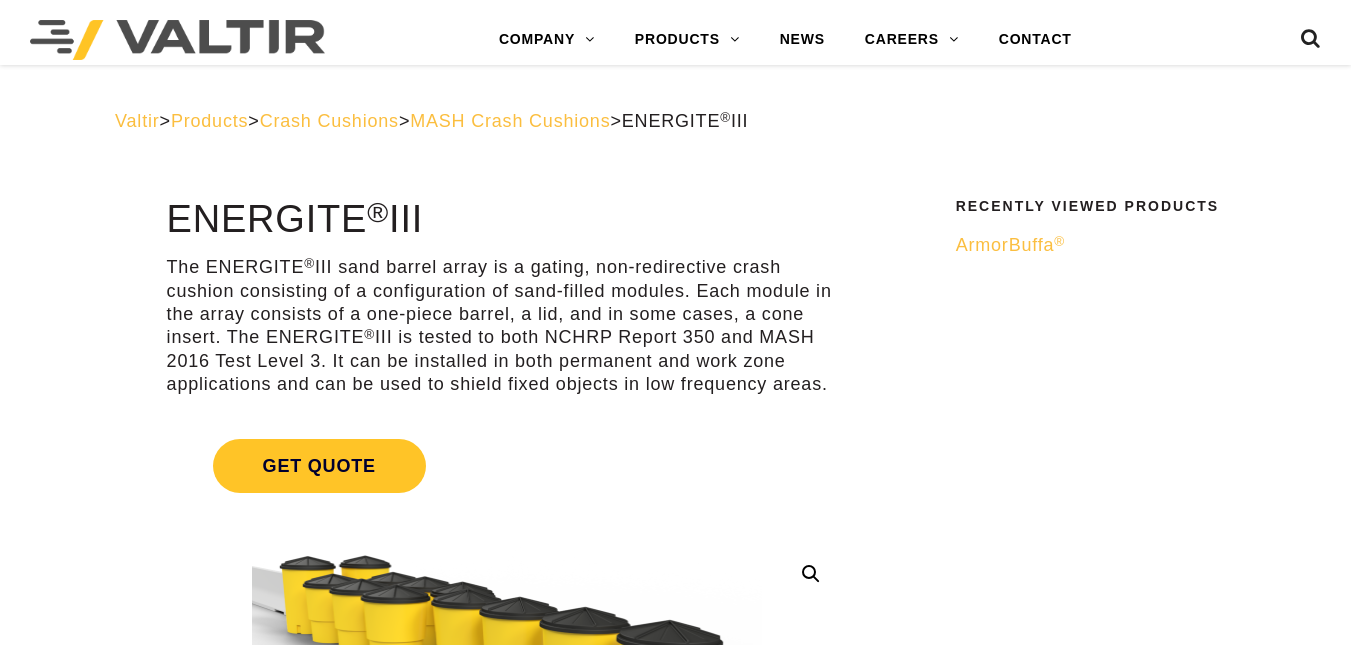 scroll, scrollTop: 3161, scrollLeft: 0, axis: vertical 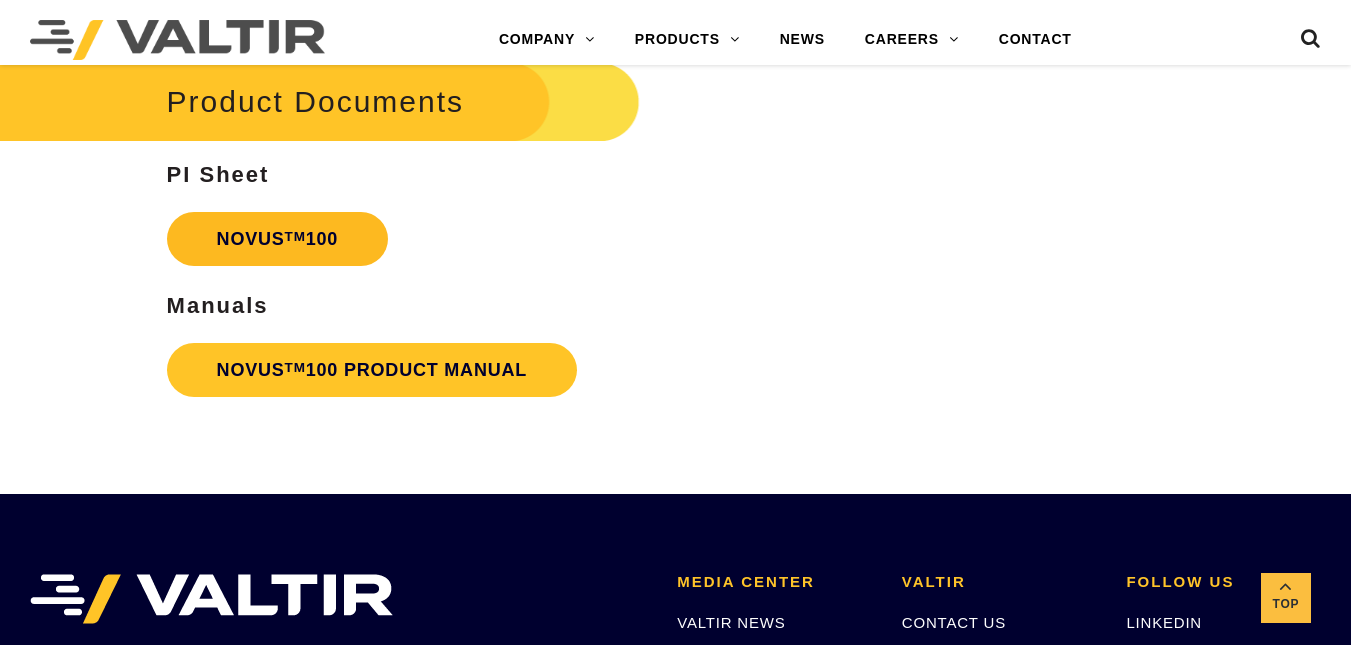 click on "NOVUS TM 100" at bounding box center (278, 239) 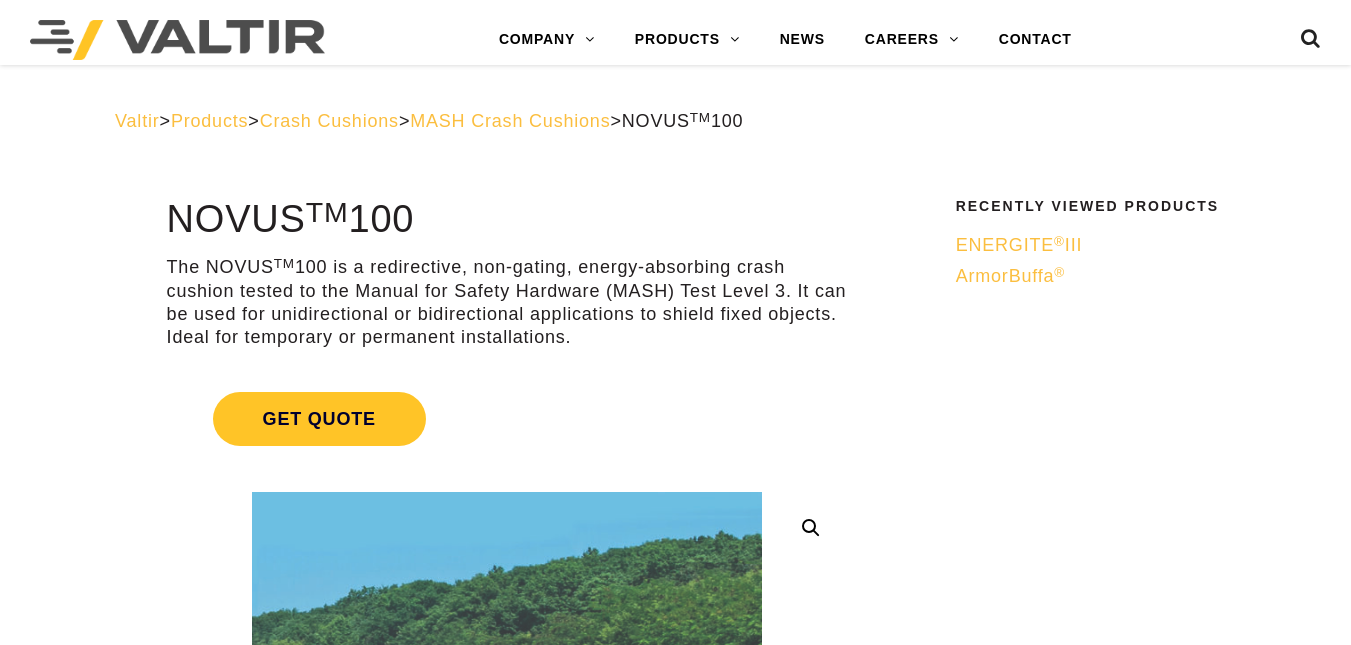 scroll, scrollTop: 3992, scrollLeft: 0, axis: vertical 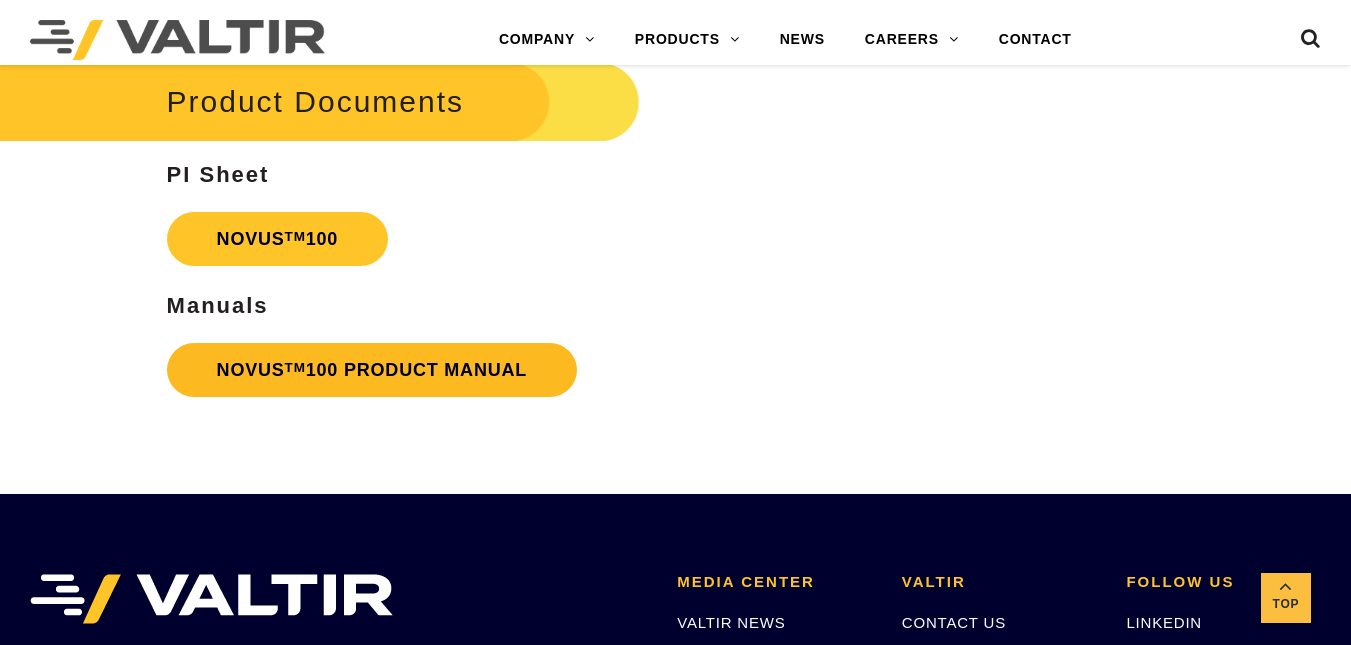 click on "NOVUS TM 100 PRODUCT MANUAL" at bounding box center [372, 370] 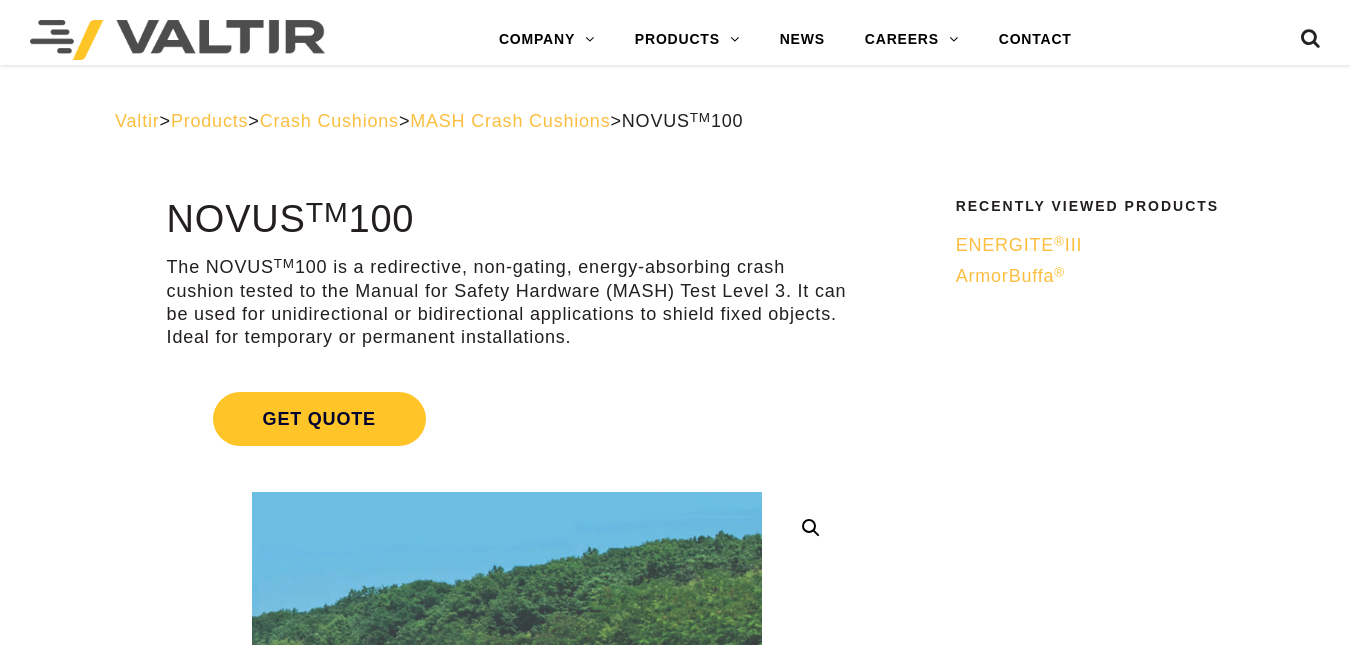 scroll, scrollTop: 3992, scrollLeft: 0, axis: vertical 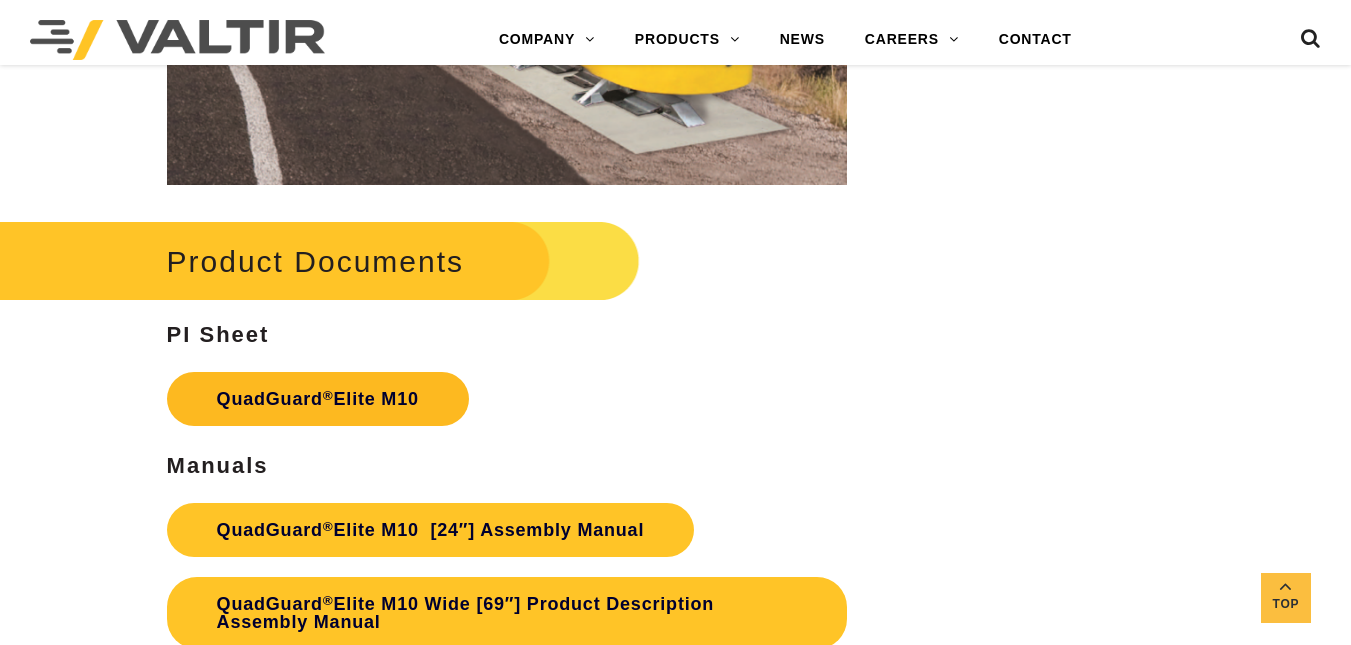 click on "QuadGuard ®  Elite M10" at bounding box center (318, 399) 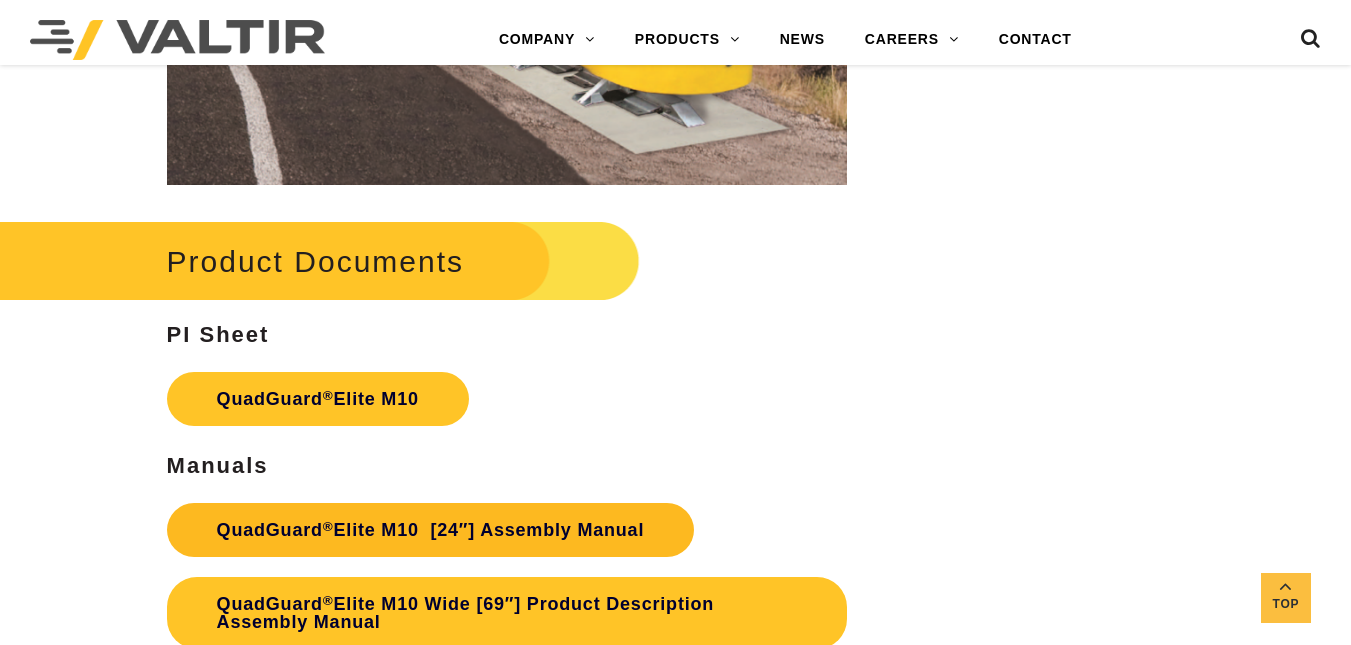 click on "QuadGuard ®  Elite M10  [24″] Assembly Manual" at bounding box center [431, 530] 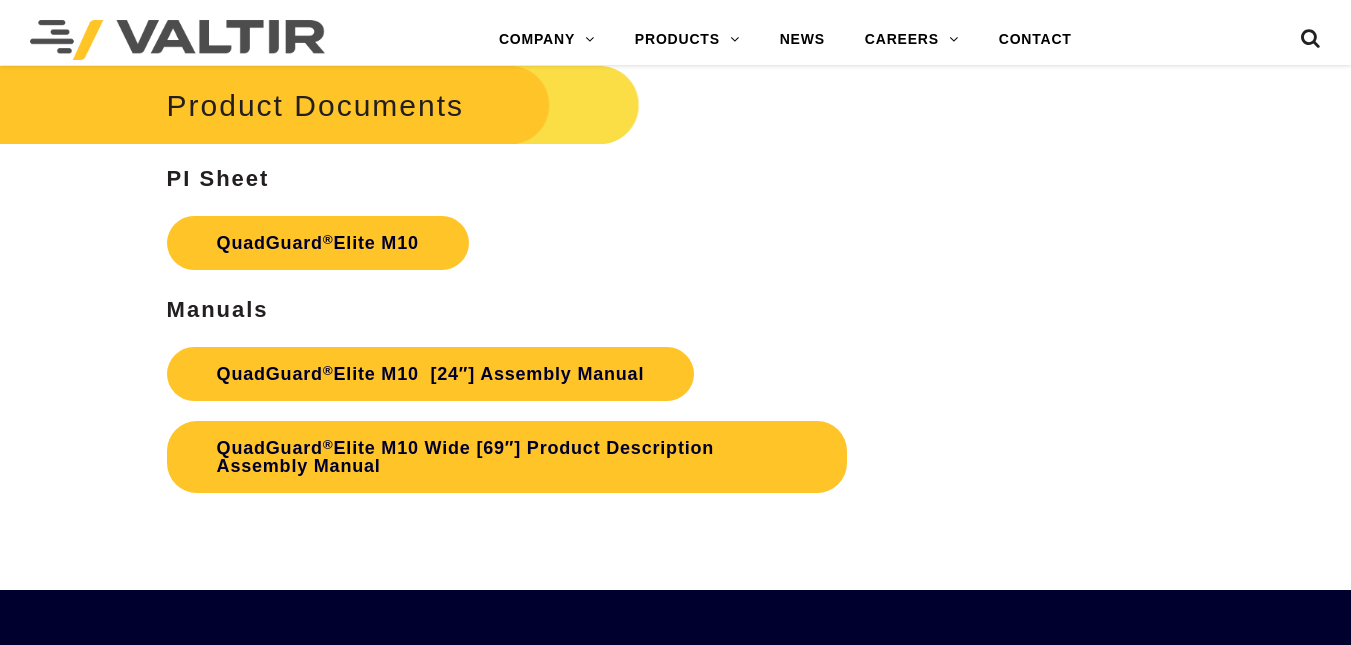 scroll, scrollTop: 0, scrollLeft: 0, axis: both 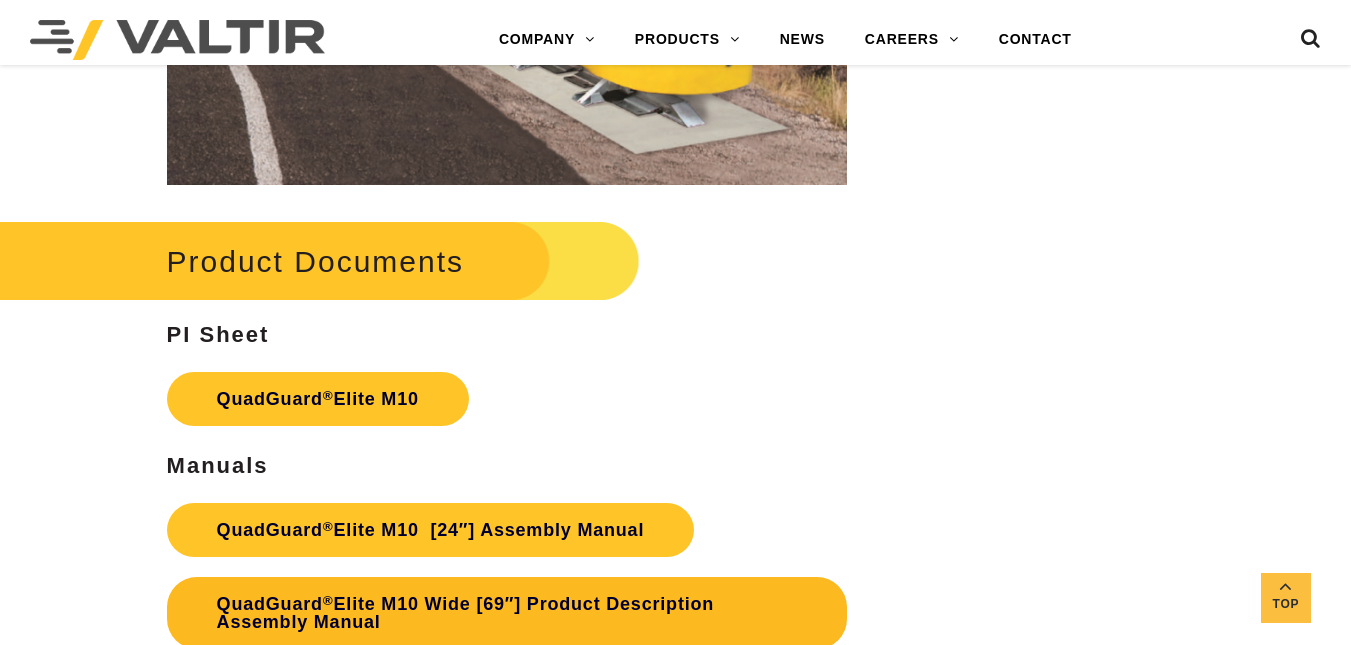 click on "QuadGuard ®  Elite M10 Wide [69″] Product Description Assembly Manual" at bounding box center [507, 613] 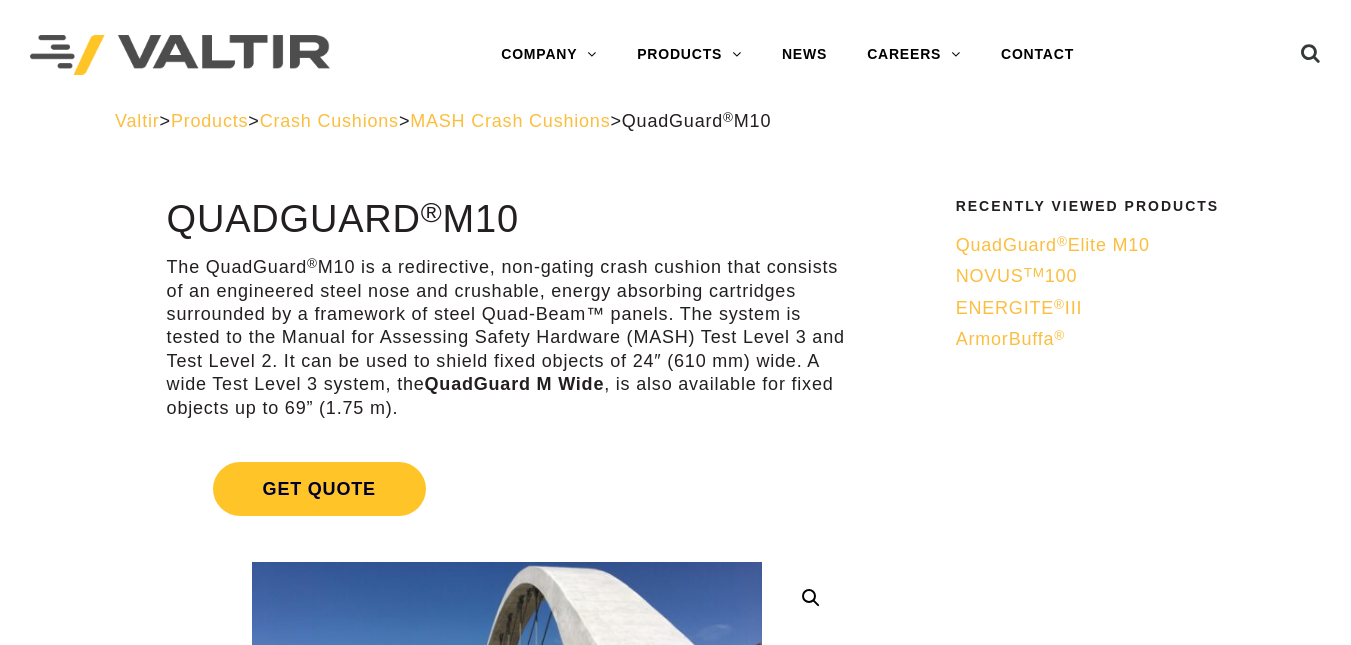 scroll, scrollTop: 0, scrollLeft: 0, axis: both 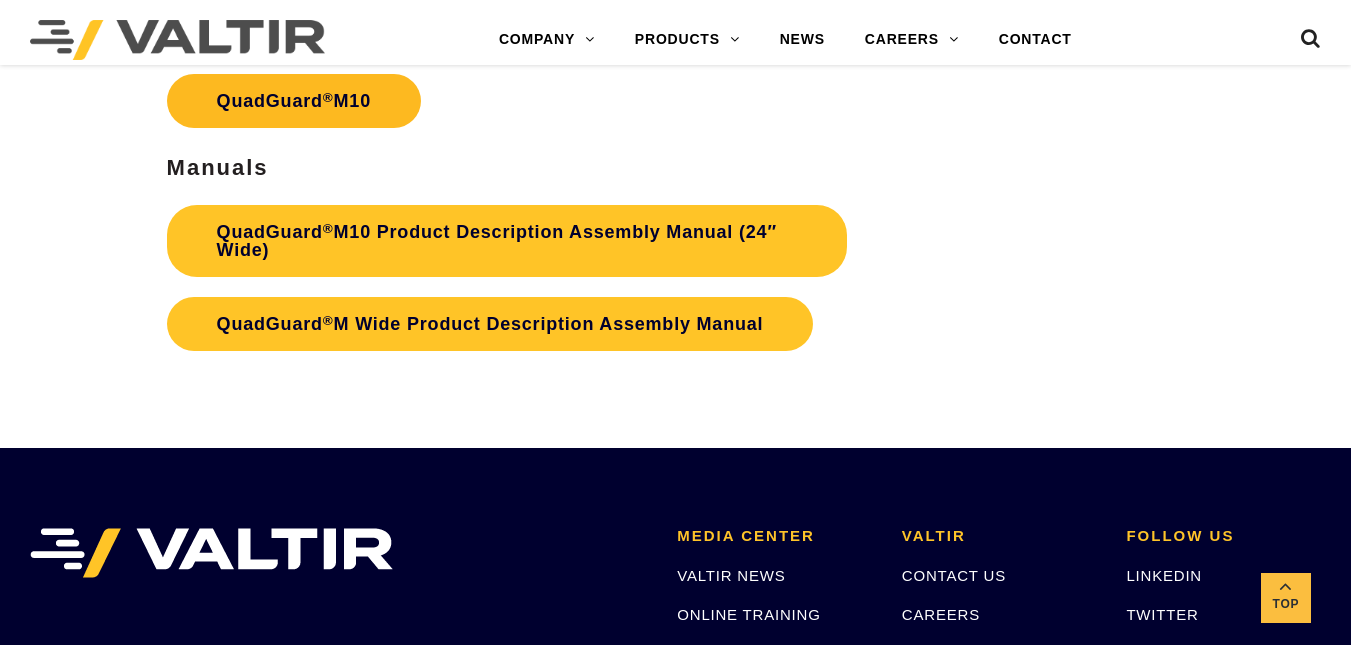 click on "QuadGuard ®  M10" at bounding box center [294, 101] 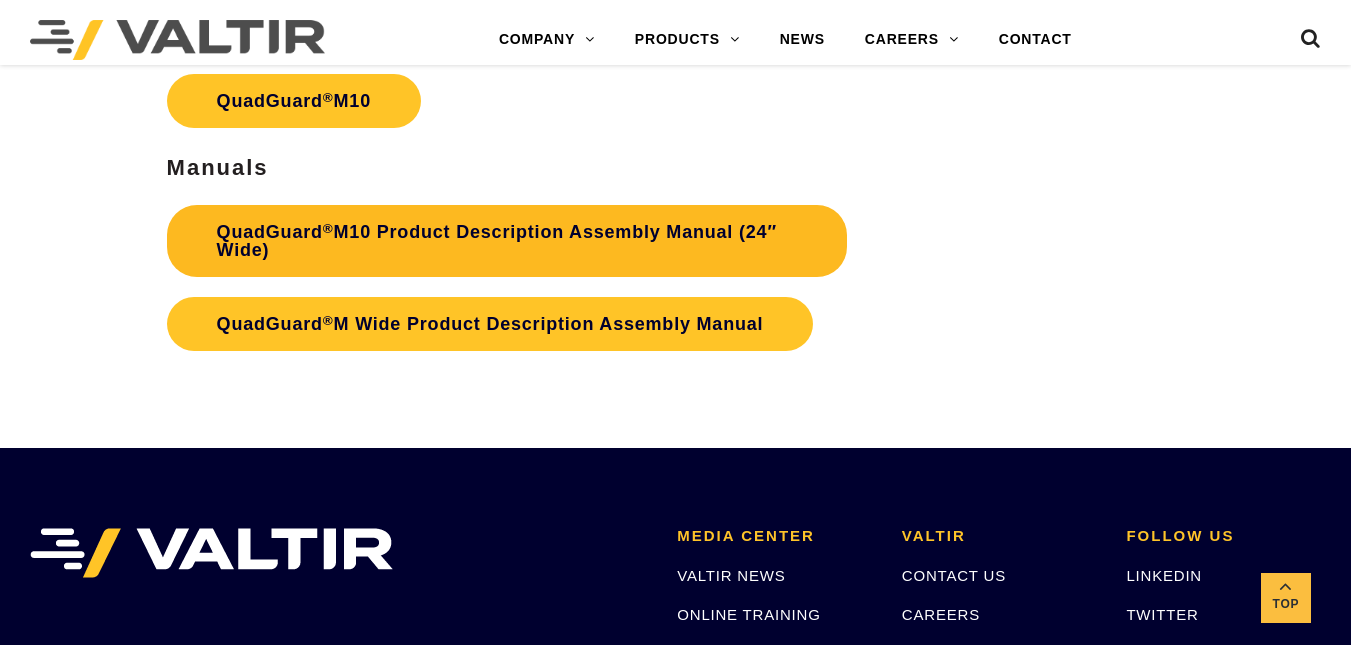 click on "QuadGuard ®  M10 Product Description Assembly Manual (24″ Wide)" at bounding box center [507, 241] 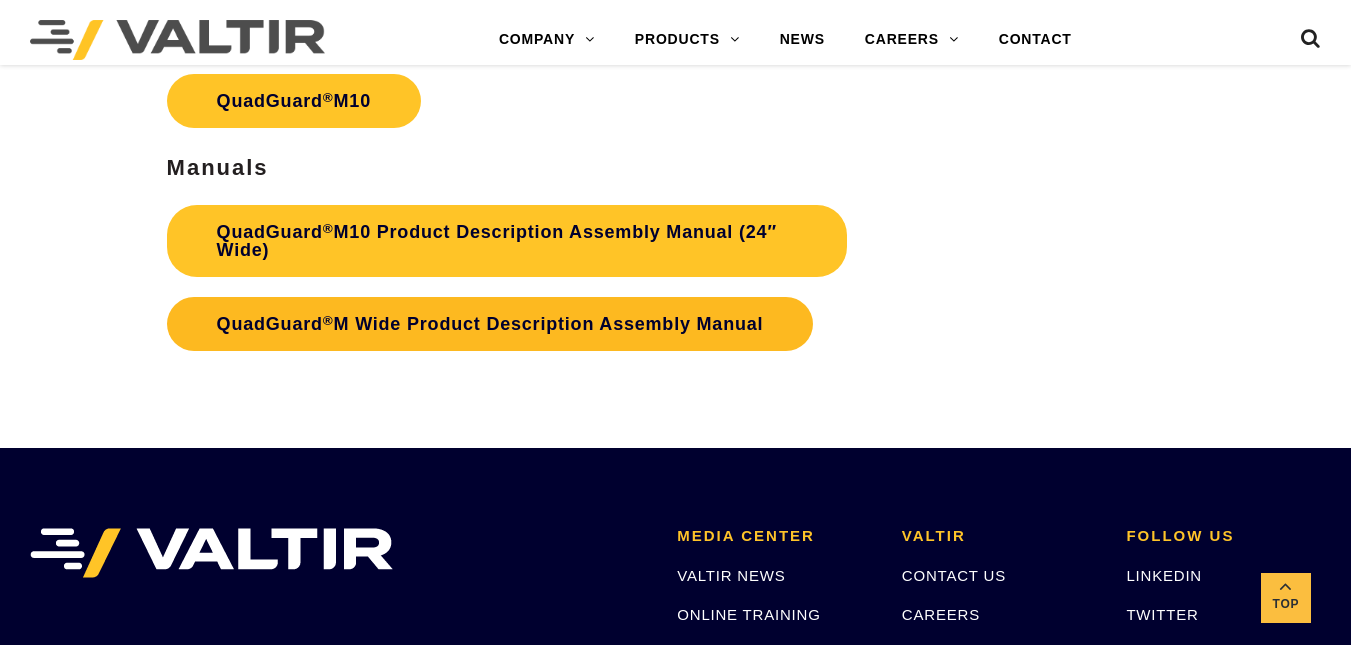 click on "QuadGuard ®  M Wide Product Description Assembly Manual" at bounding box center (490, 324) 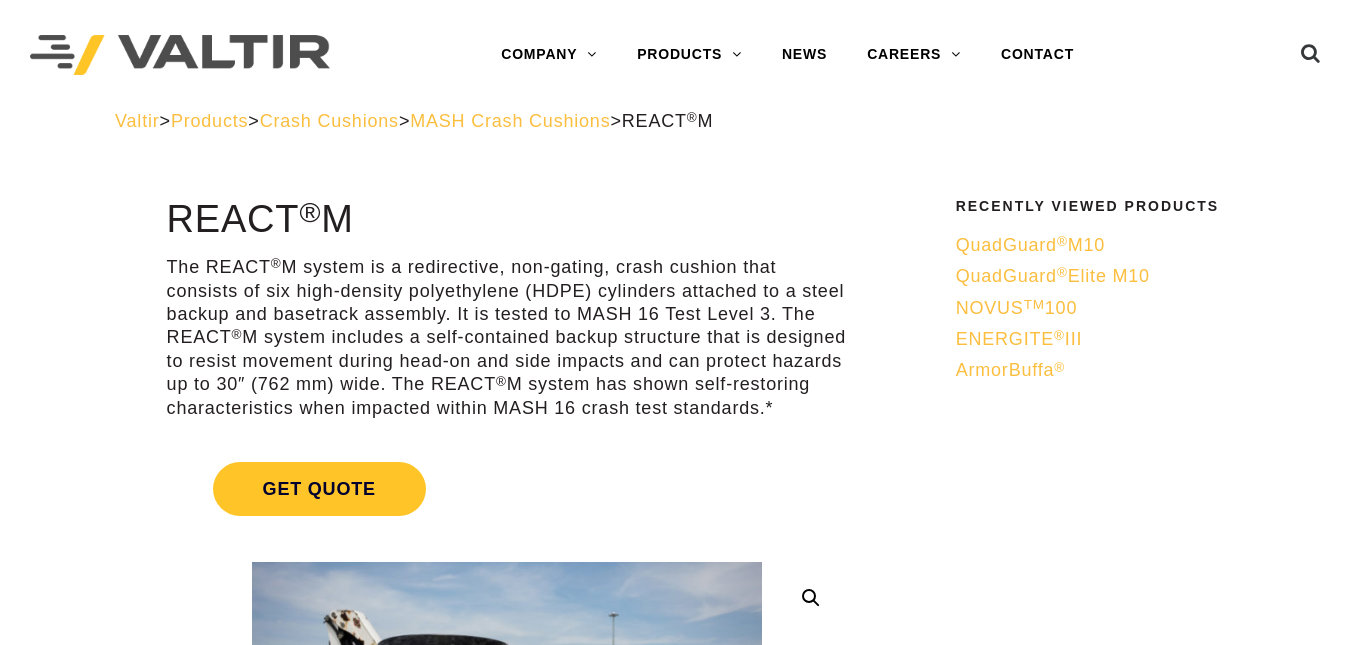 scroll, scrollTop: 0, scrollLeft: 0, axis: both 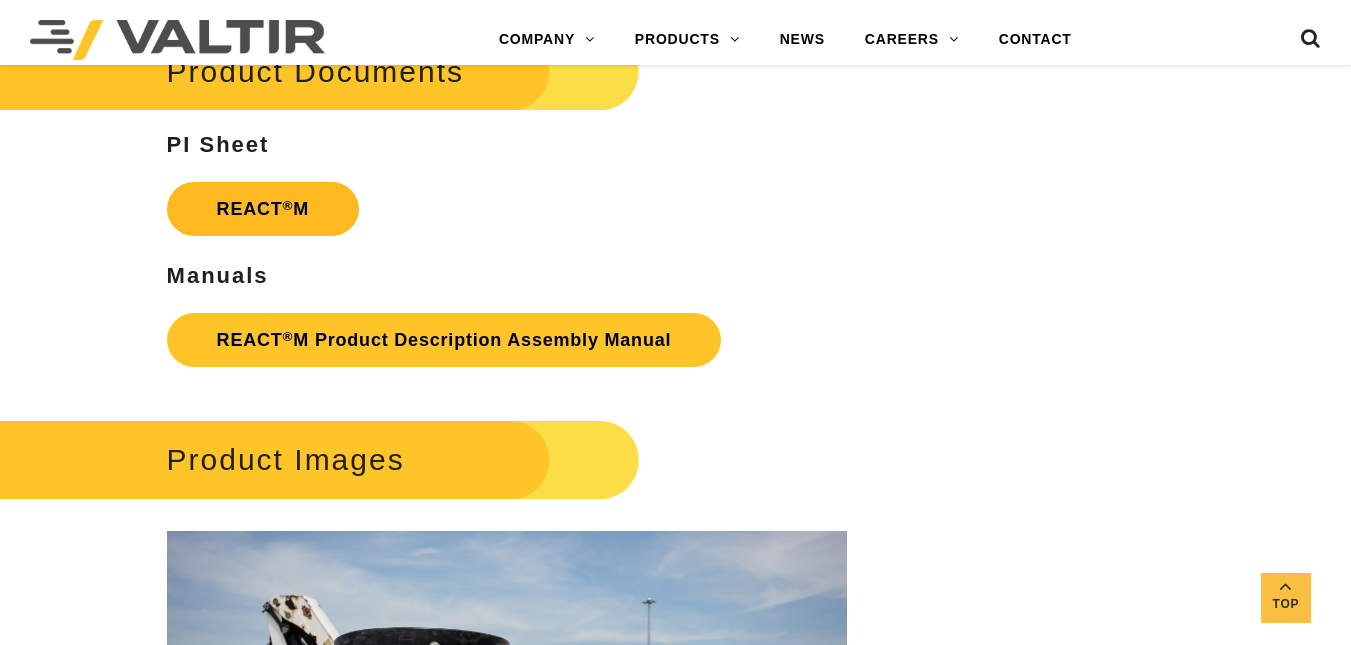 click on "REACT ®  M" at bounding box center (263, 209) 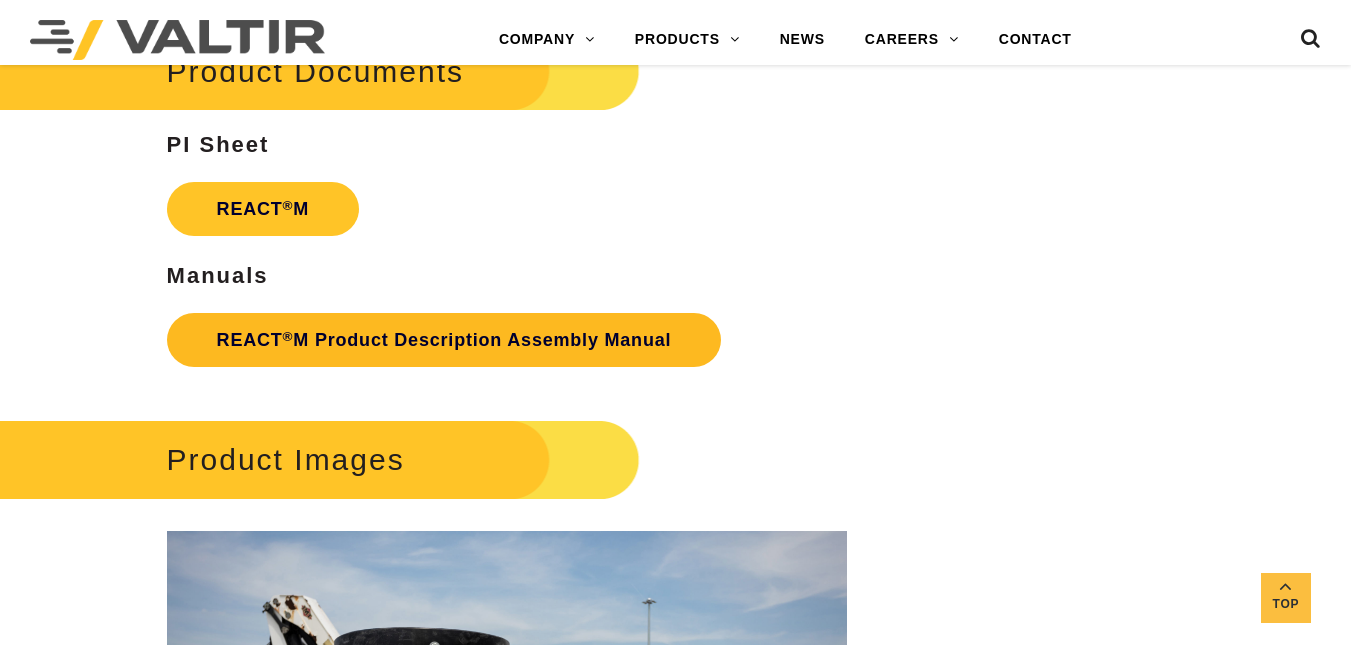 click on "REACT ®  M Product Description Assembly Manual" at bounding box center [444, 340] 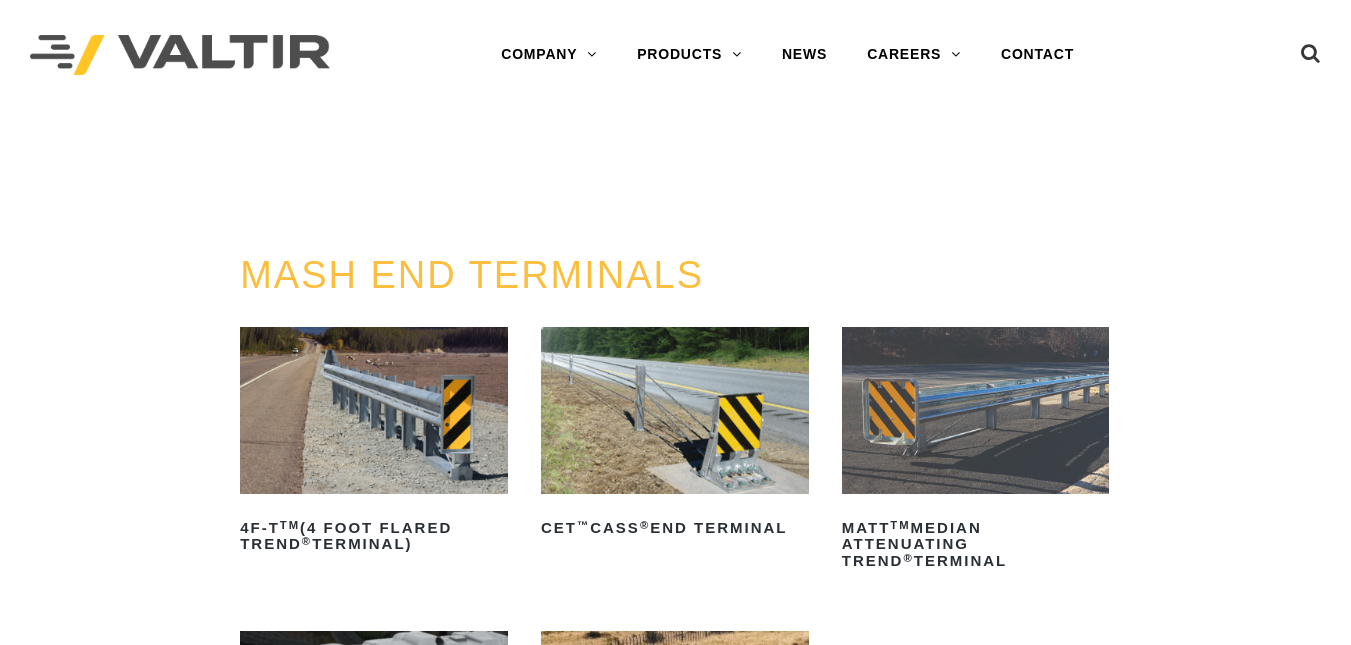 scroll, scrollTop: 0, scrollLeft: 0, axis: both 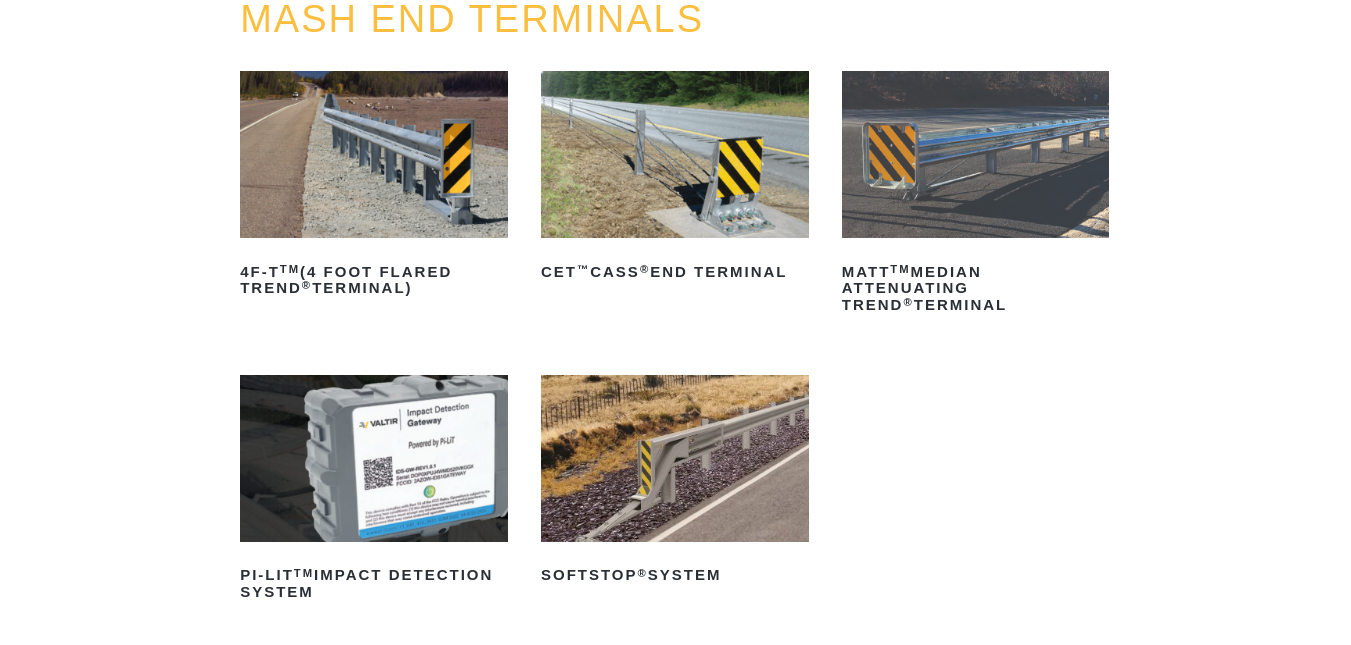 click at bounding box center [374, 154] 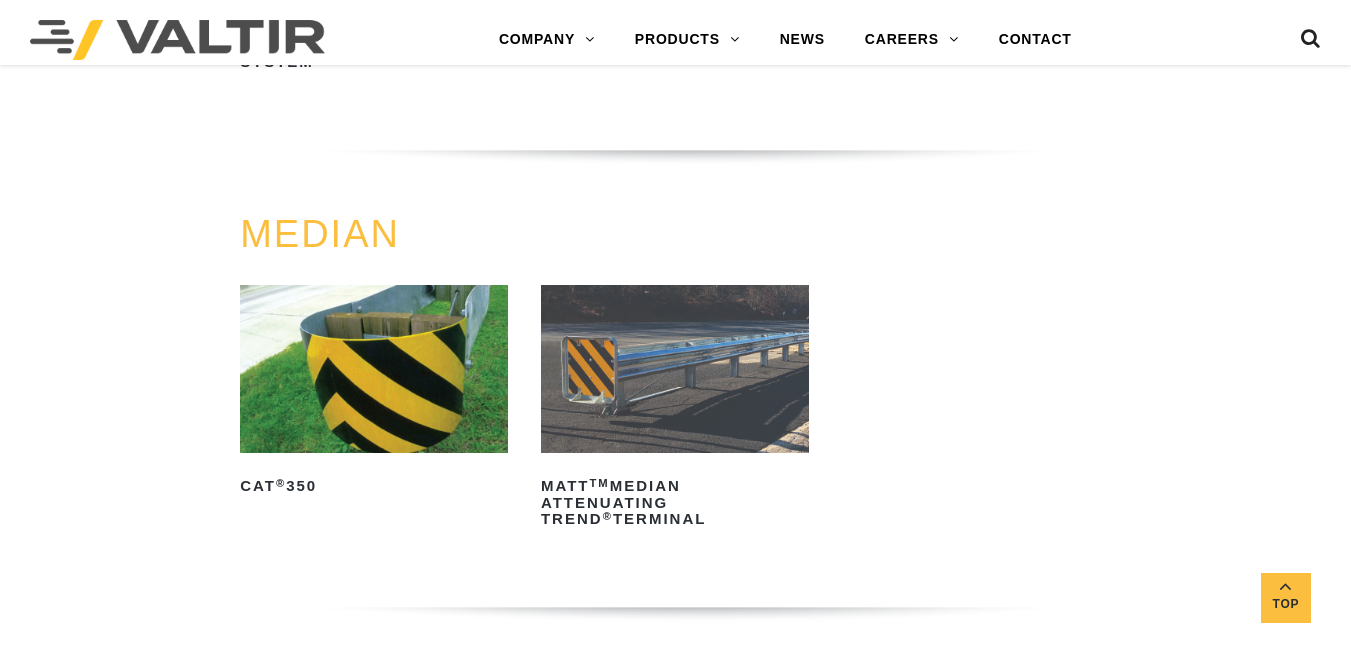 scroll, scrollTop: 820, scrollLeft: 0, axis: vertical 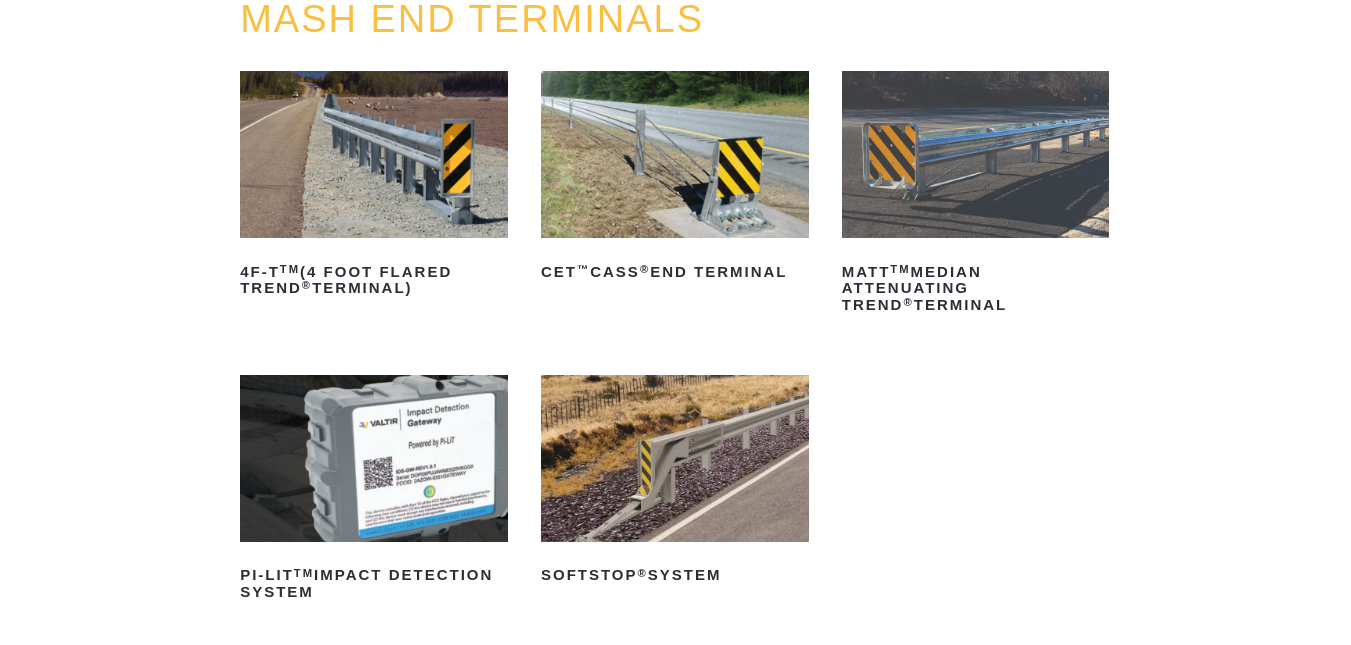 click at bounding box center (976, 154) 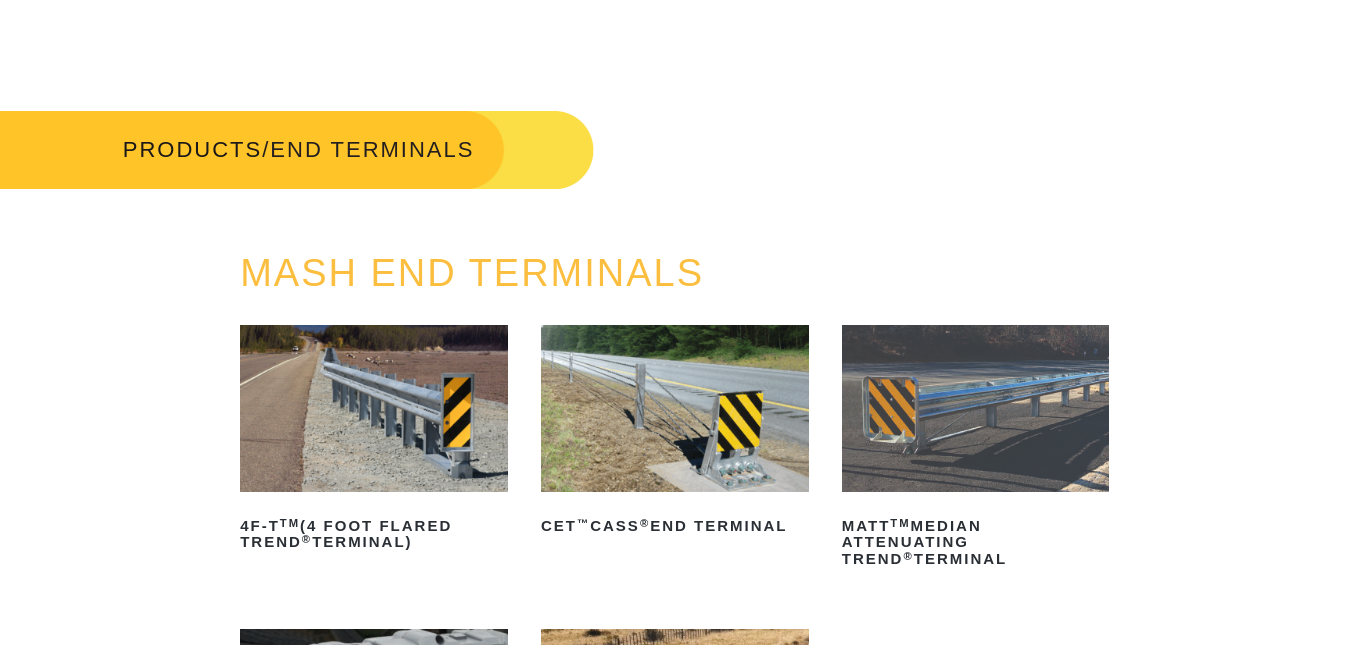scroll, scrollTop: 0, scrollLeft: 0, axis: both 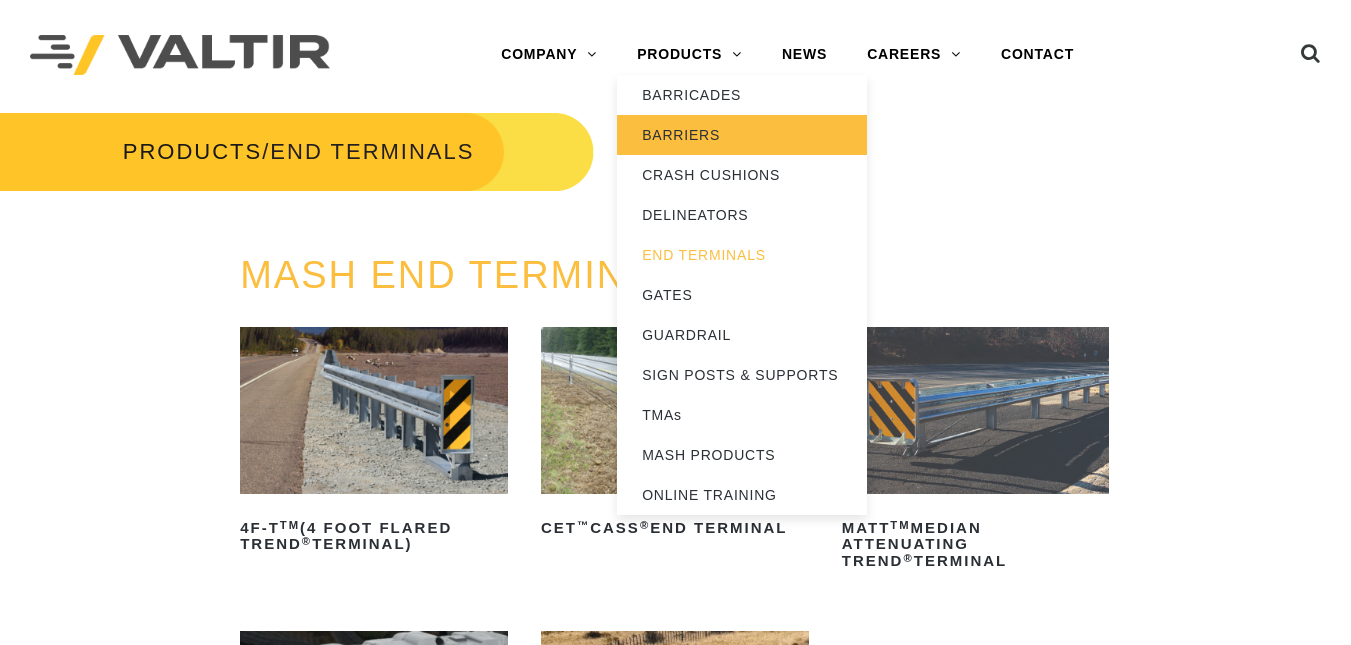 click on "BARRIERS" at bounding box center [742, 135] 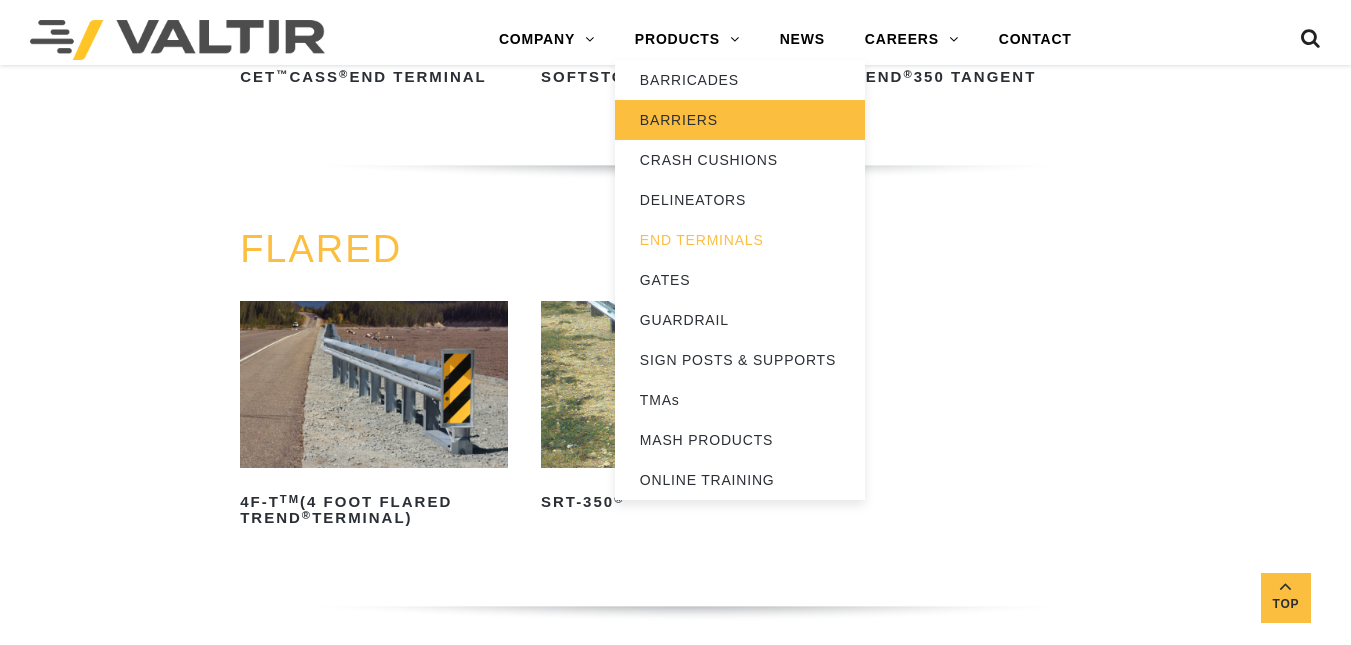 scroll, scrollTop: 1692, scrollLeft: 0, axis: vertical 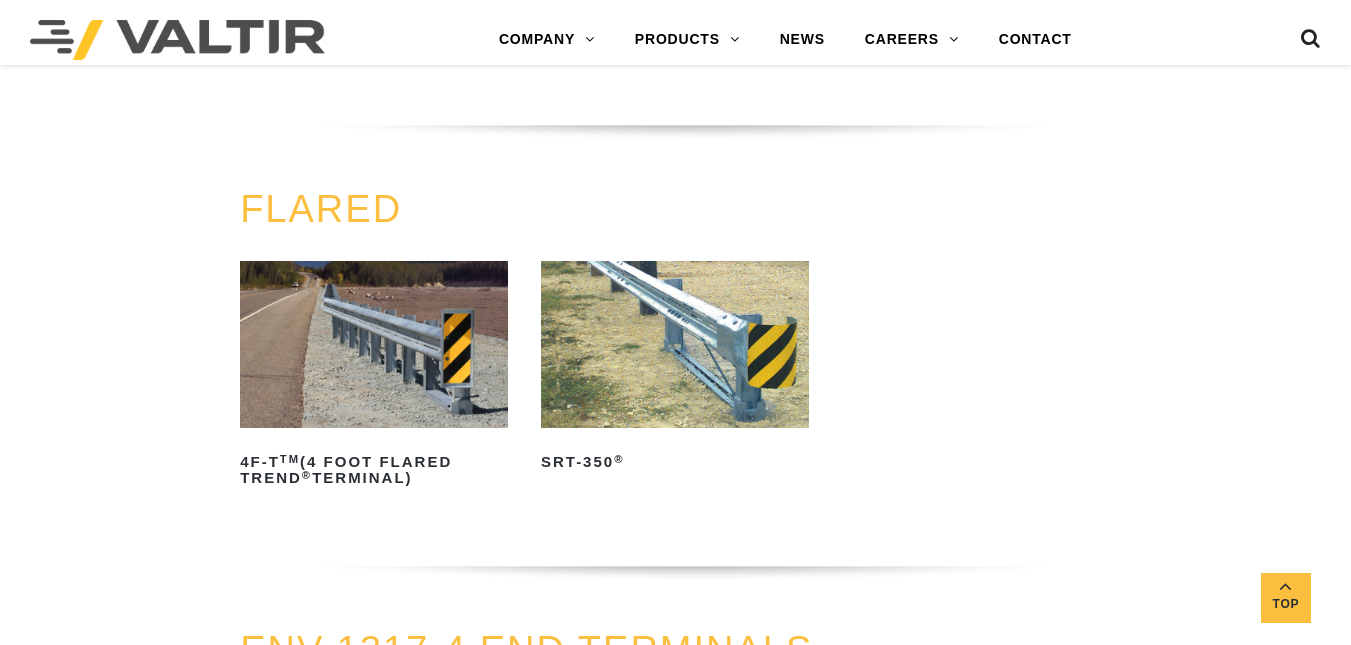 click at bounding box center (675, 344) 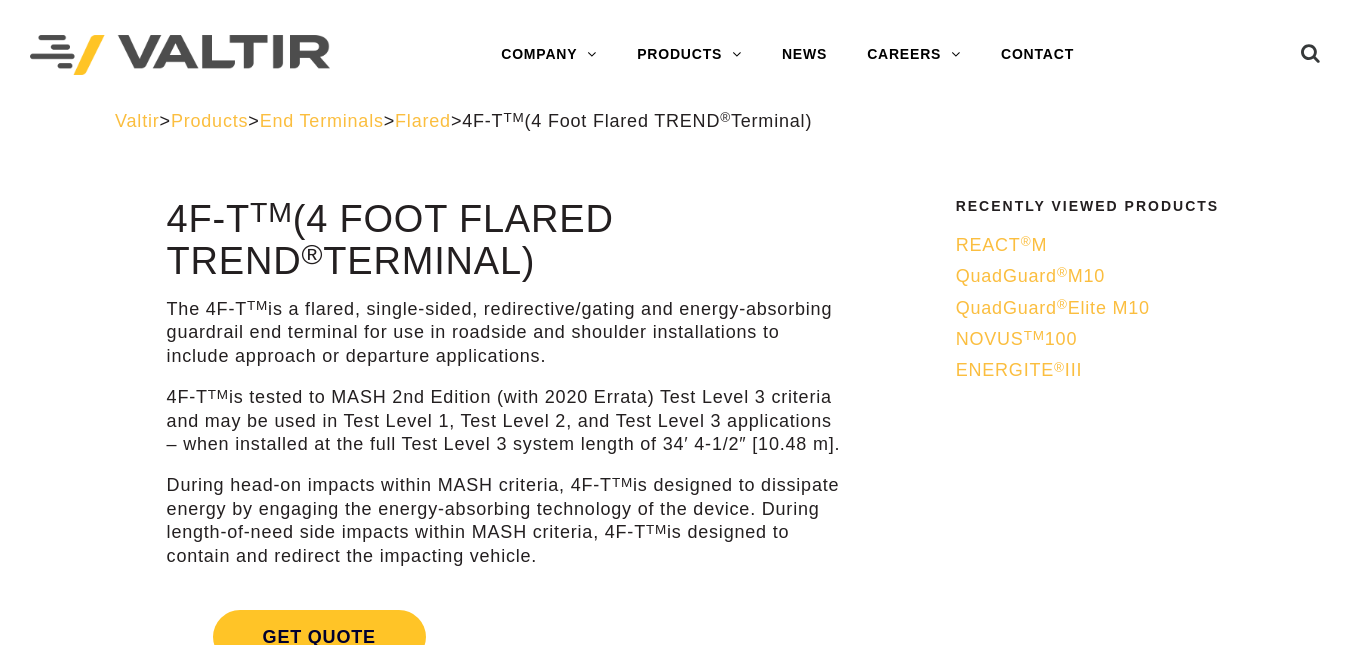 scroll, scrollTop: 0, scrollLeft: 0, axis: both 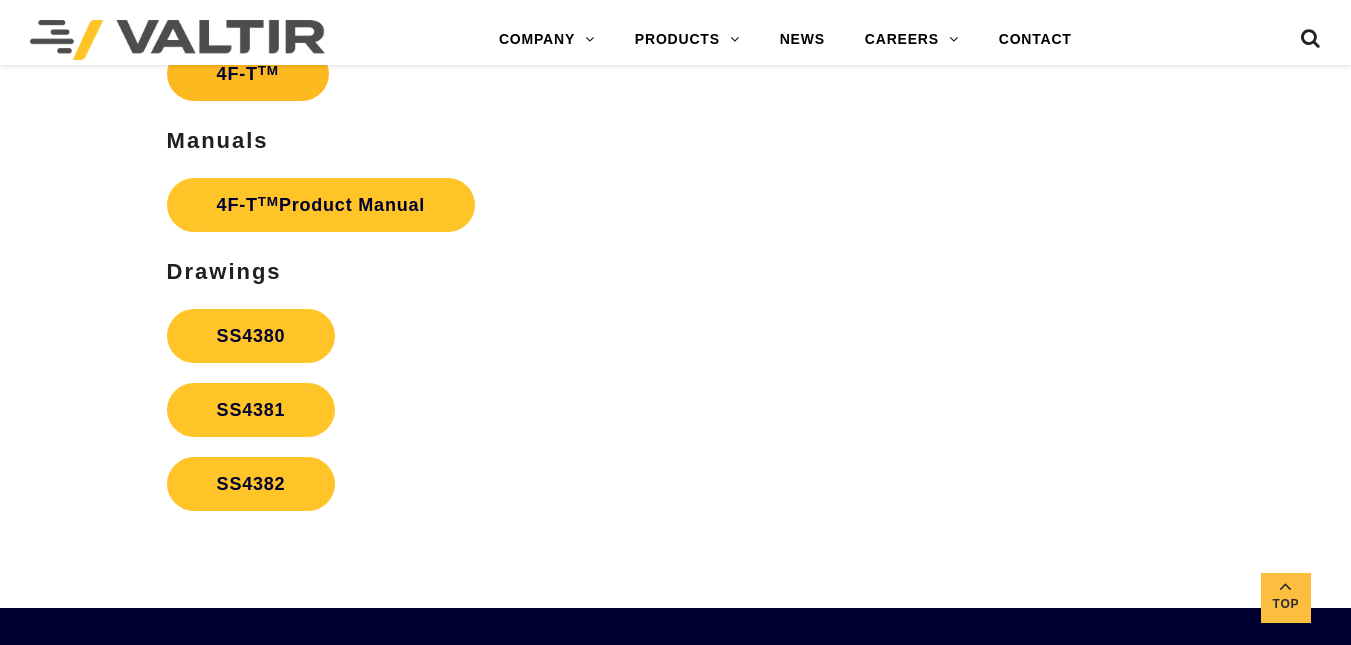 click on "4F-T TM" at bounding box center (248, 74) 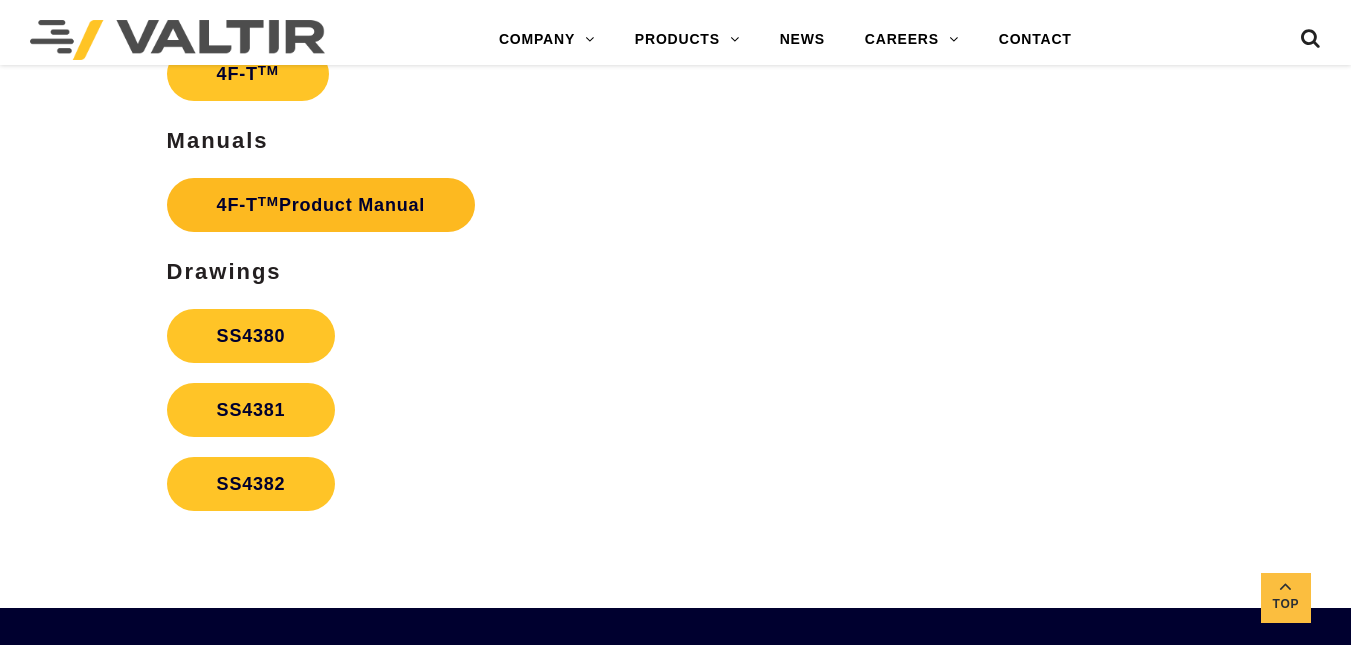 click on "4F-T TM  Product Manual" at bounding box center (321, 205) 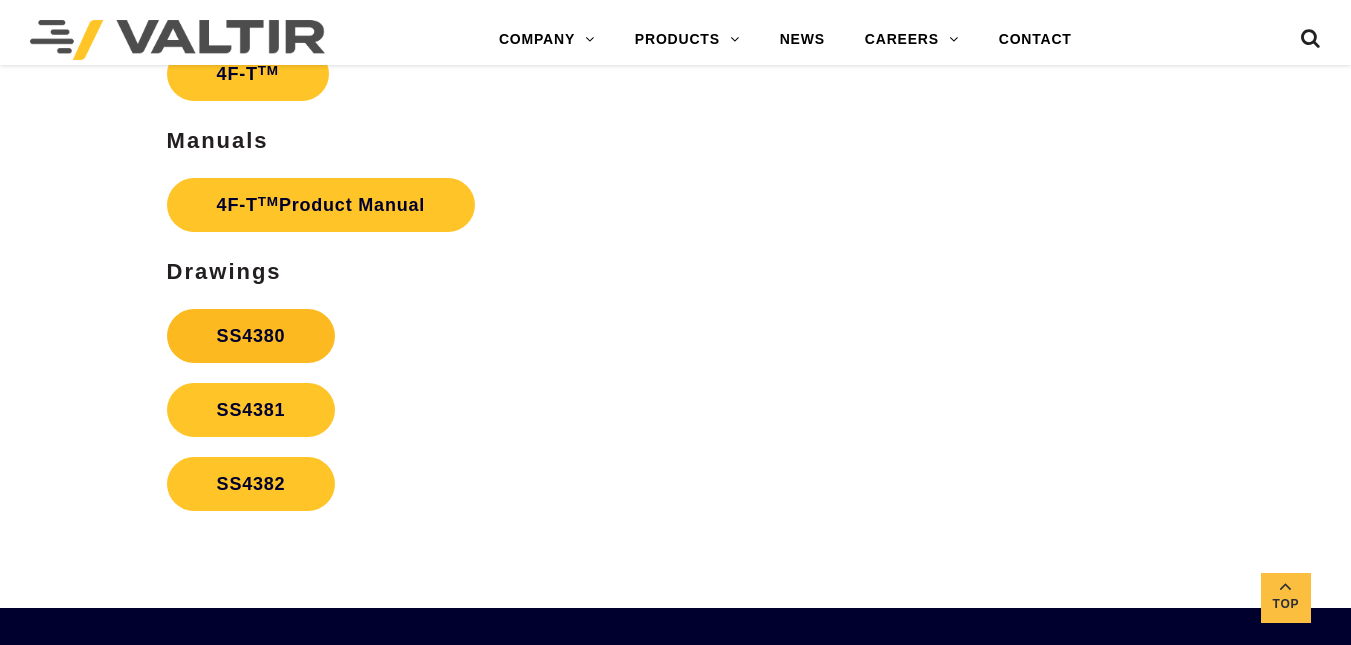click on "SS4380" at bounding box center [251, 336] 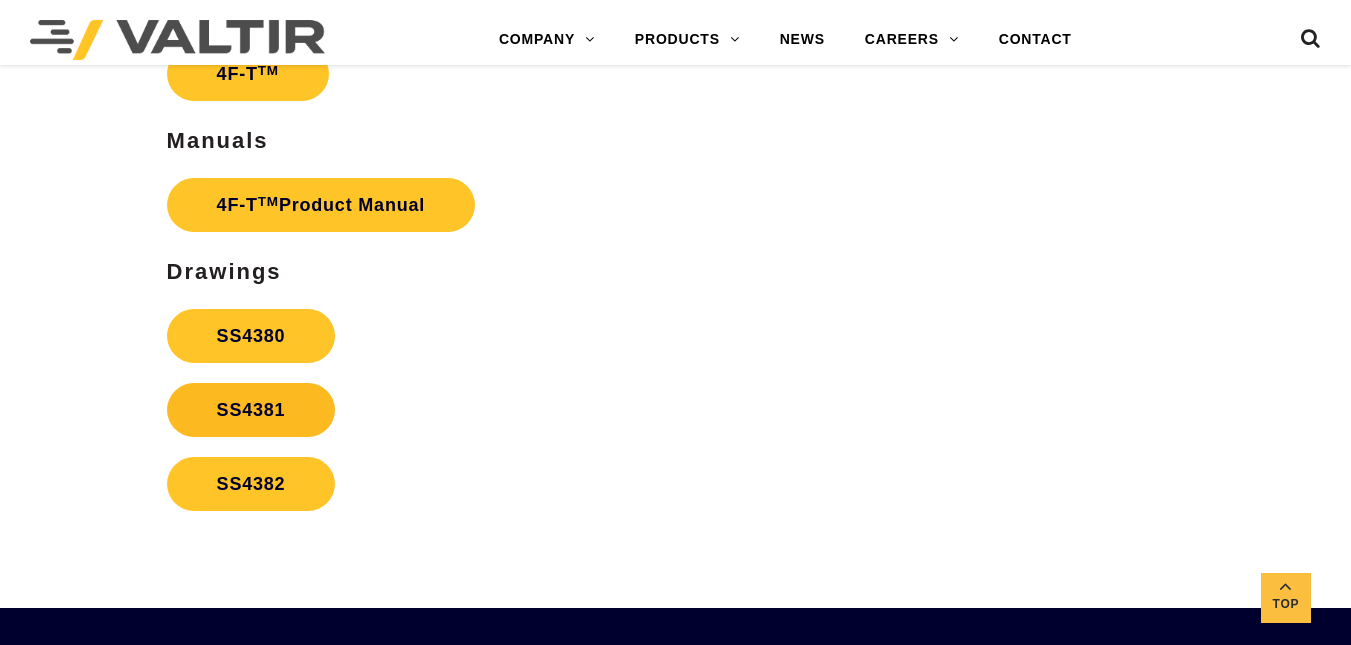 click on "SS4381" at bounding box center [251, 410] 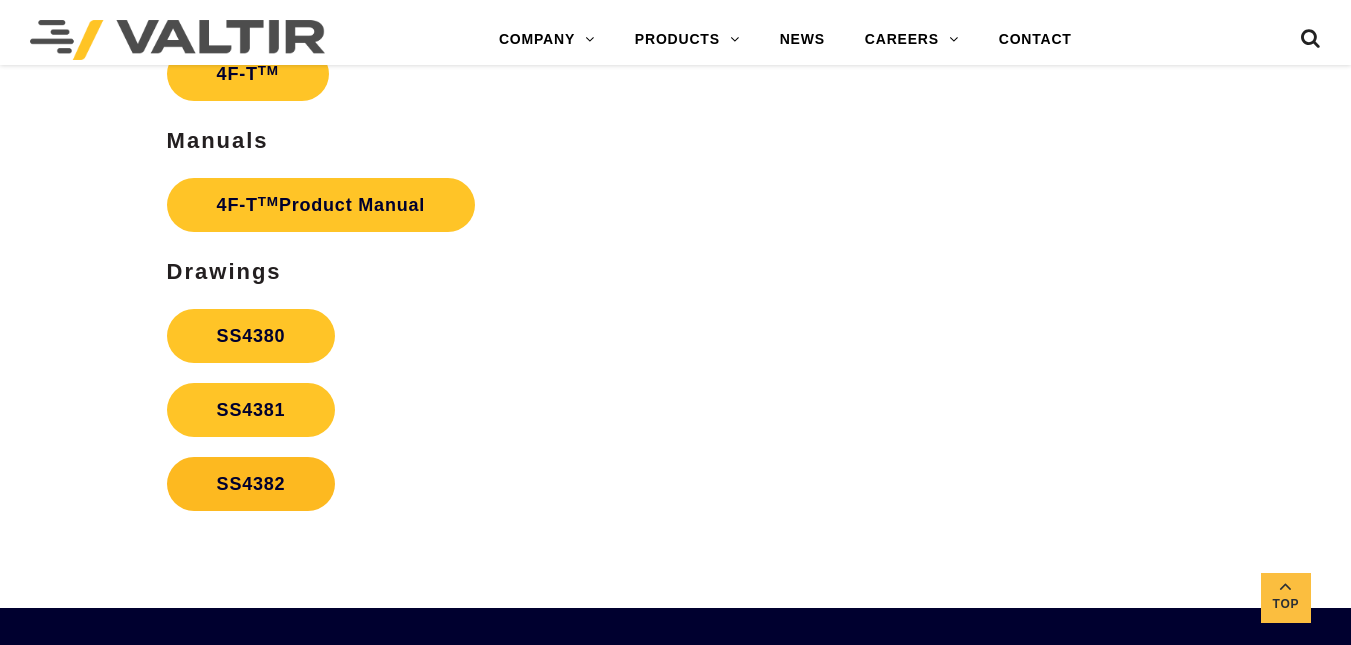 click on "SS4382" at bounding box center [251, 484] 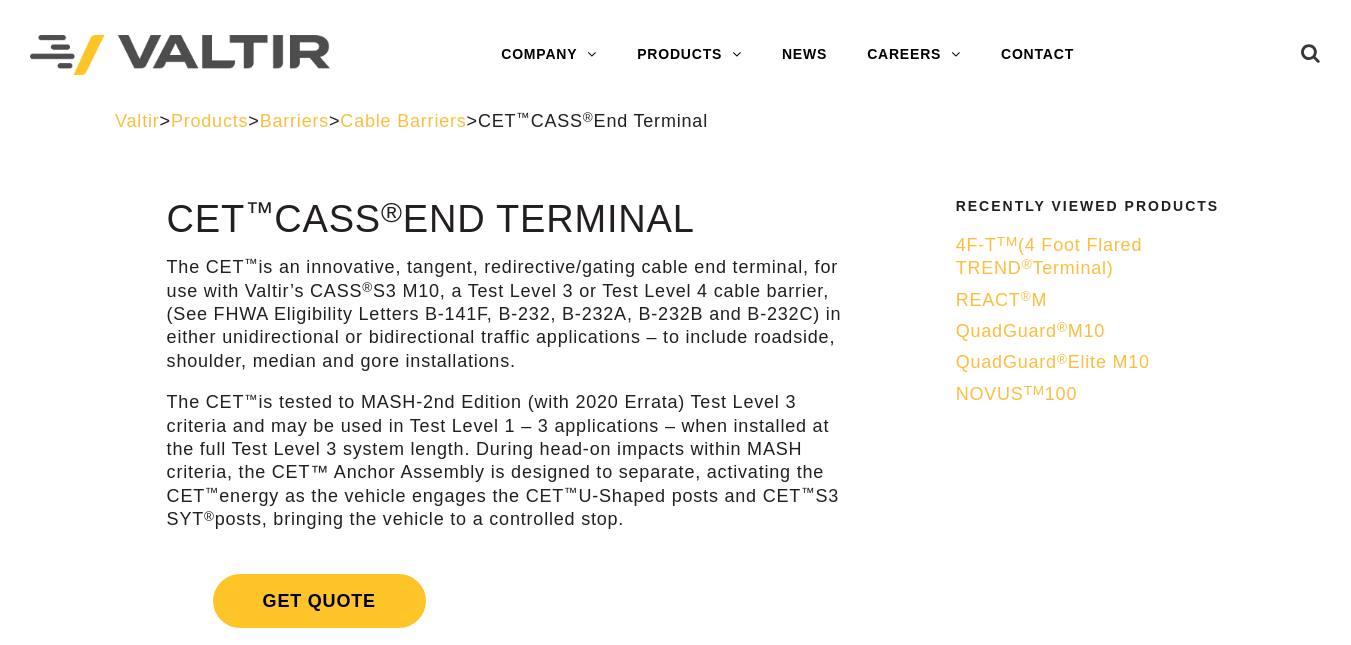 scroll, scrollTop: 0, scrollLeft: 0, axis: both 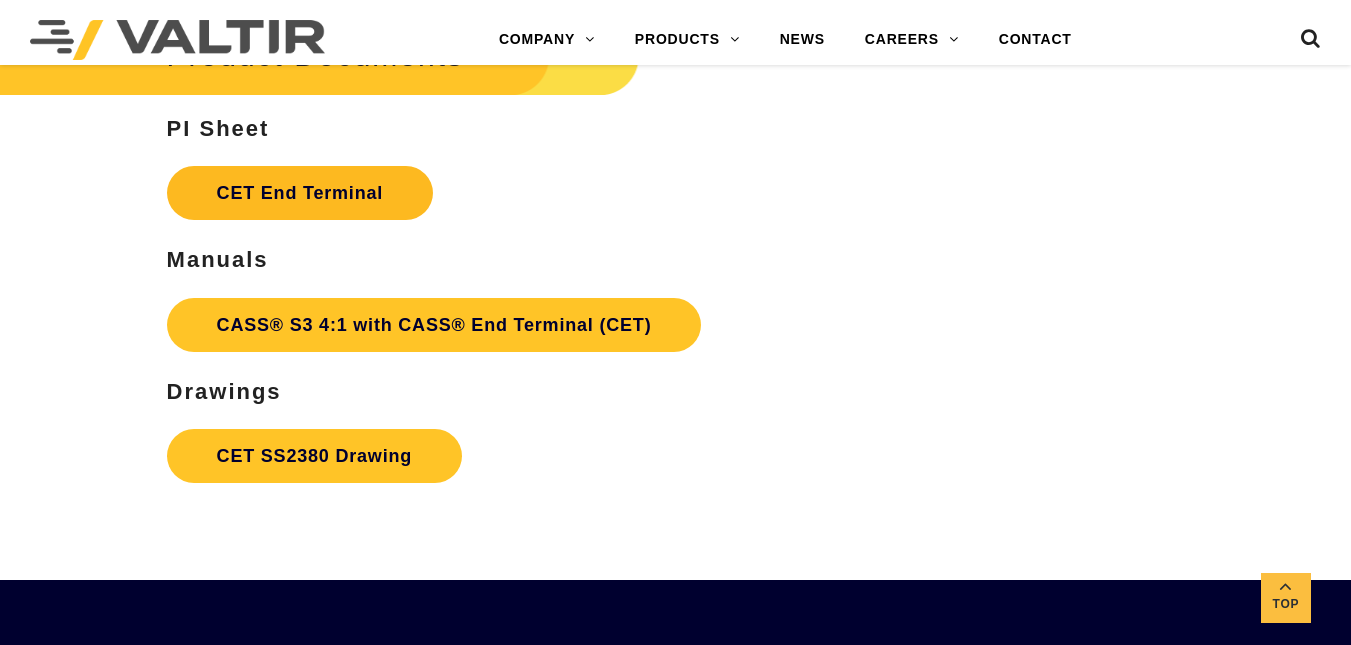 click on "CET End Terminal" at bounding box center [300, 193] 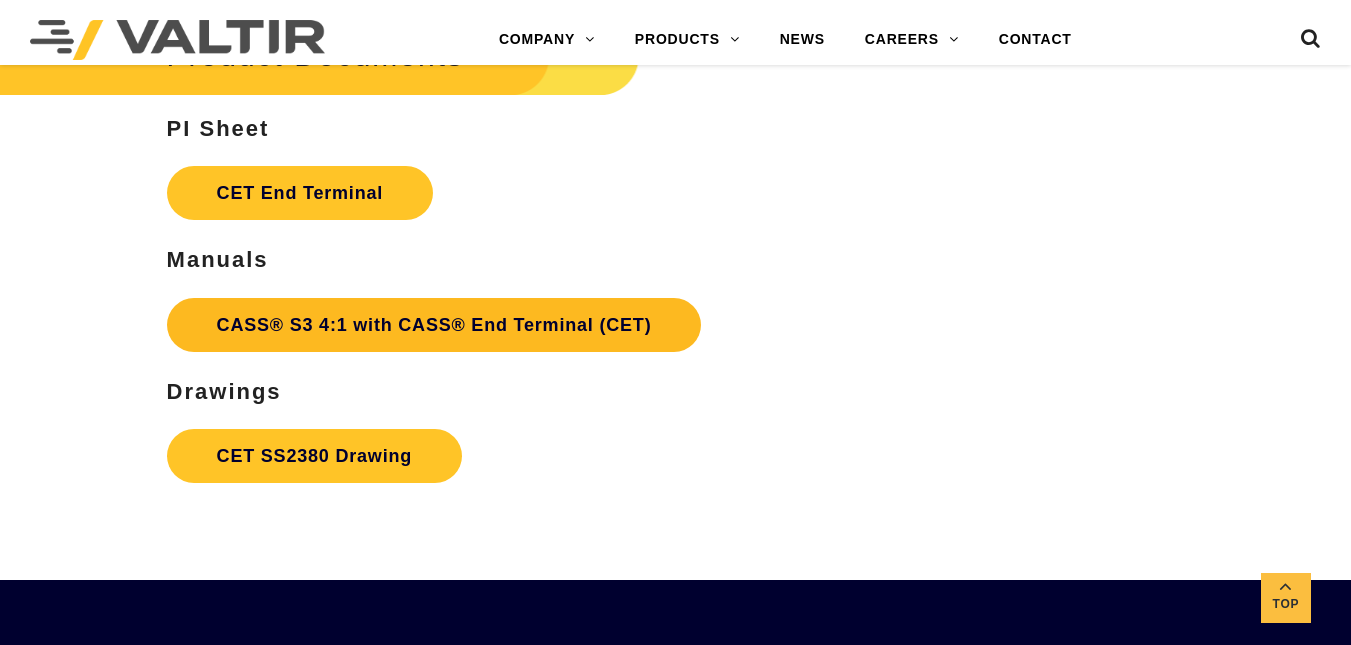 click on "CASS® S3 4:1 with CASS® End Terminal (CET)" at bounding box center (434, 325) 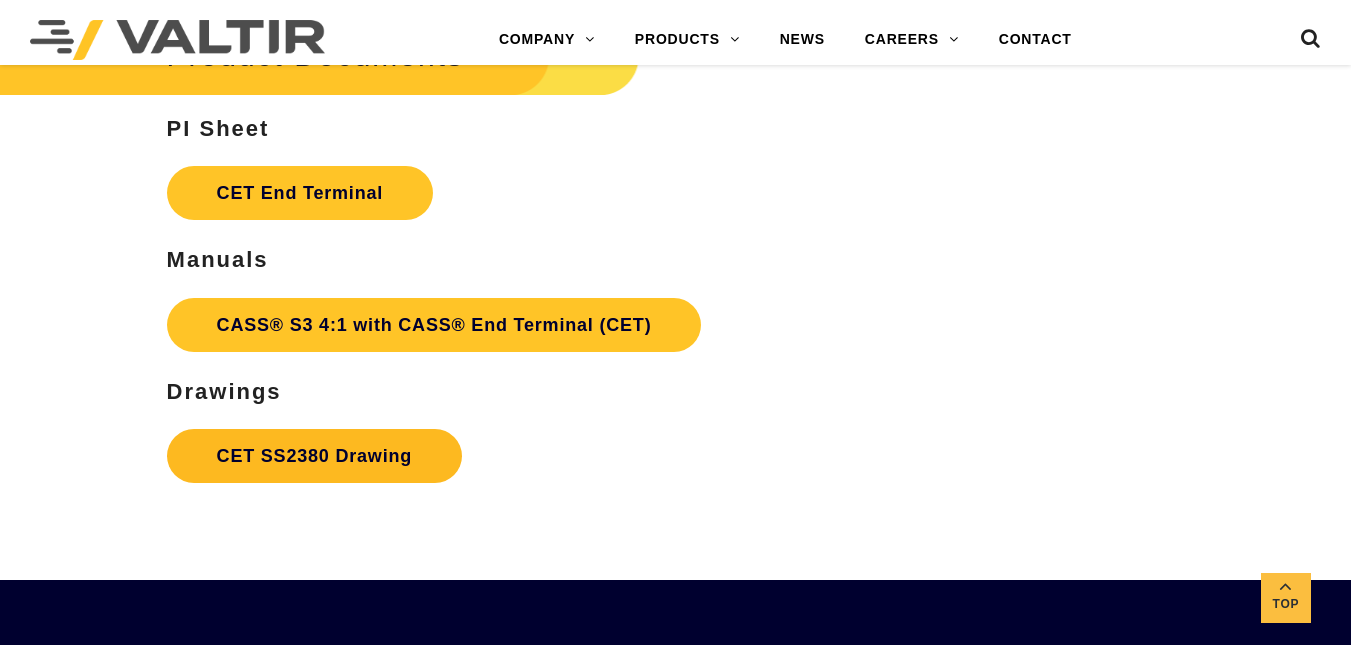 click on "CET SS2380 Drawing" at bounding box center [314, 456] 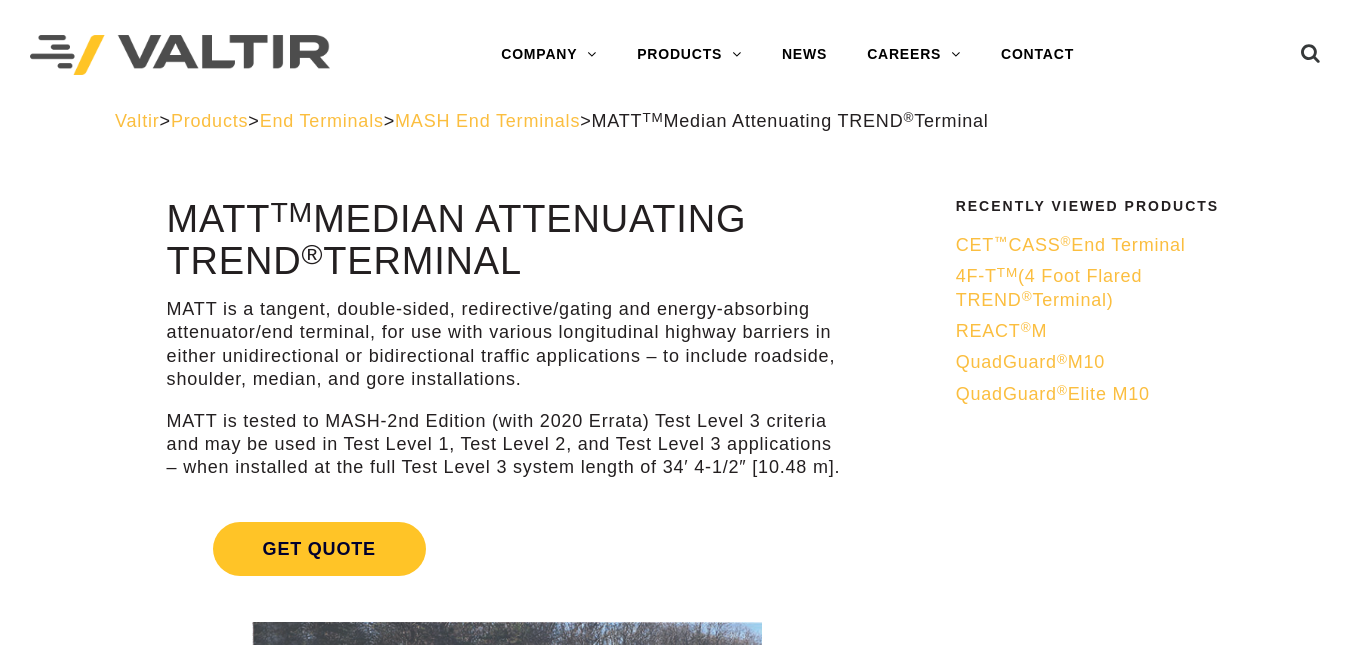 scroll, scrollTop: 518, scrollLeft: 0, axis: vertical 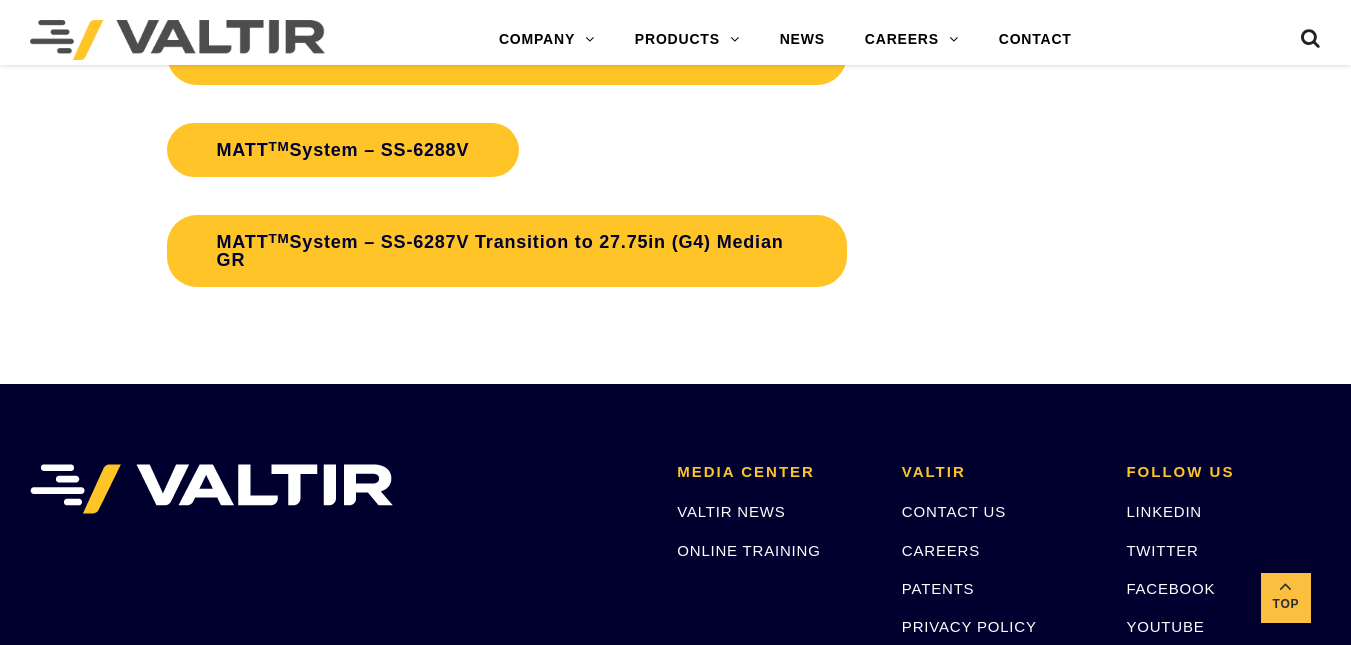 click on "**********" at bounding box center (675, -2837) 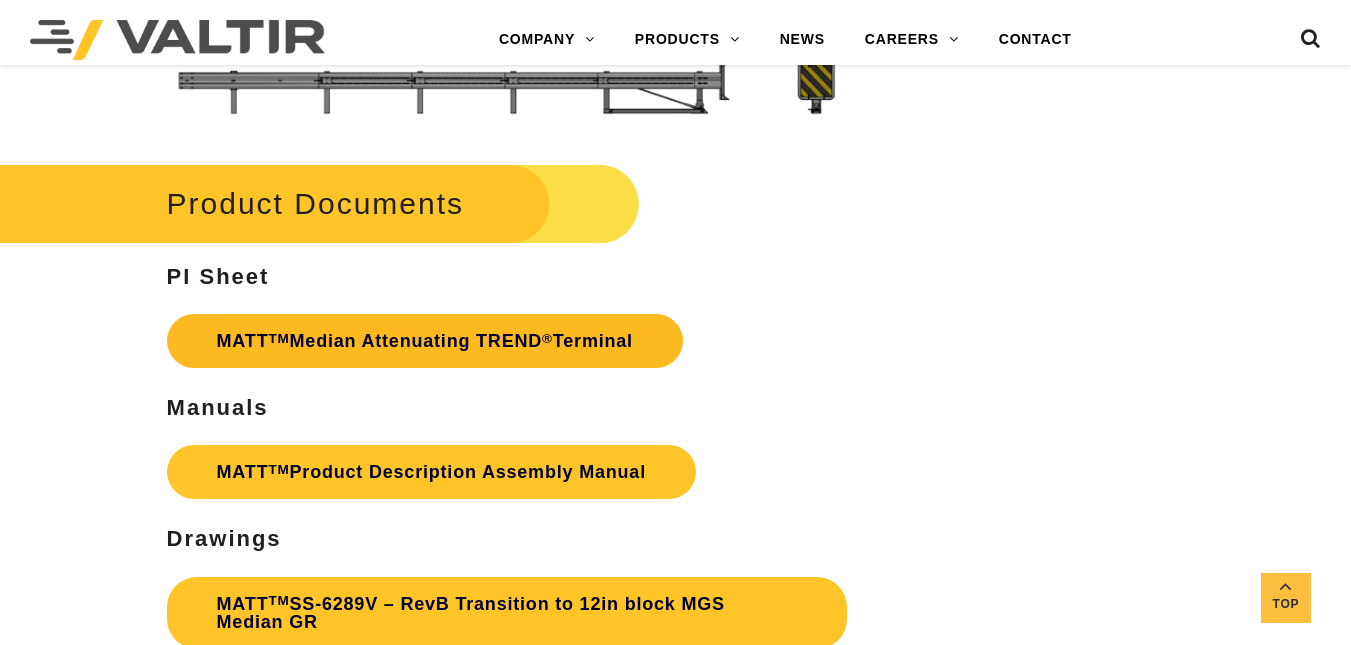 click on "MATT TM  Median Attenuating TREND ®  Terminal" at bounding box center (425, 341) 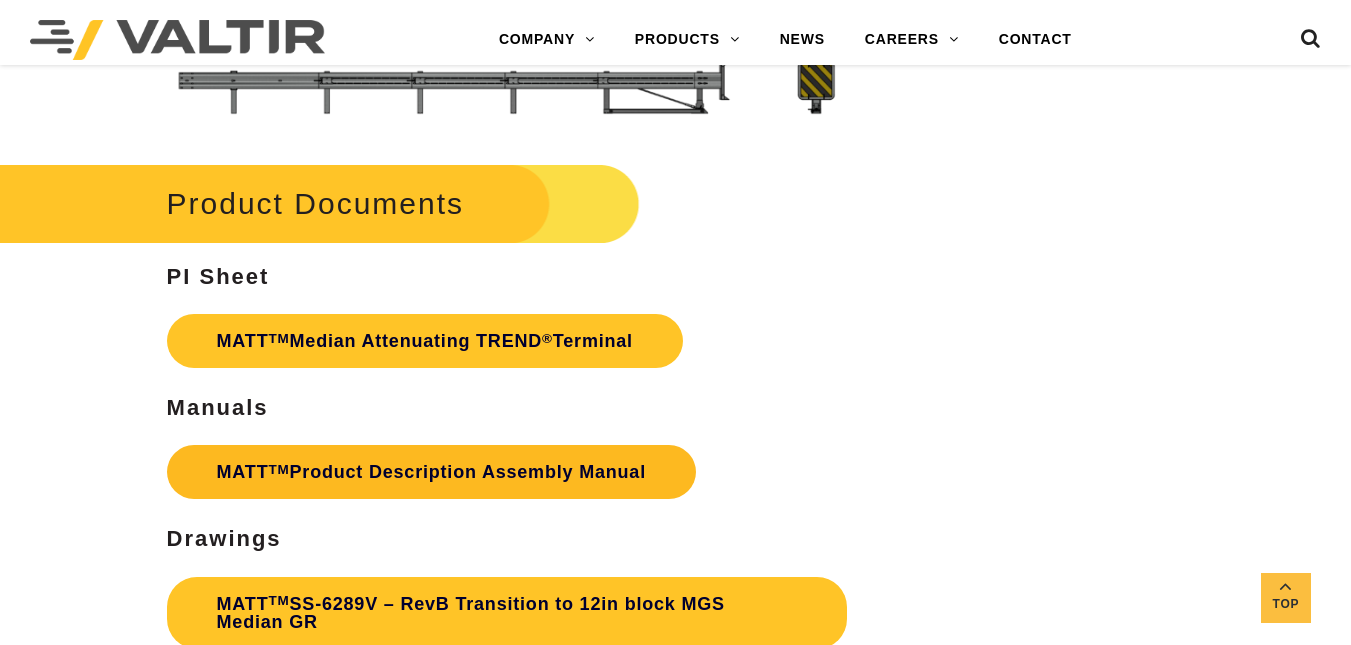 click on "MATT TM  Product Description Assembly Manual" at bounding box center (431, 472) 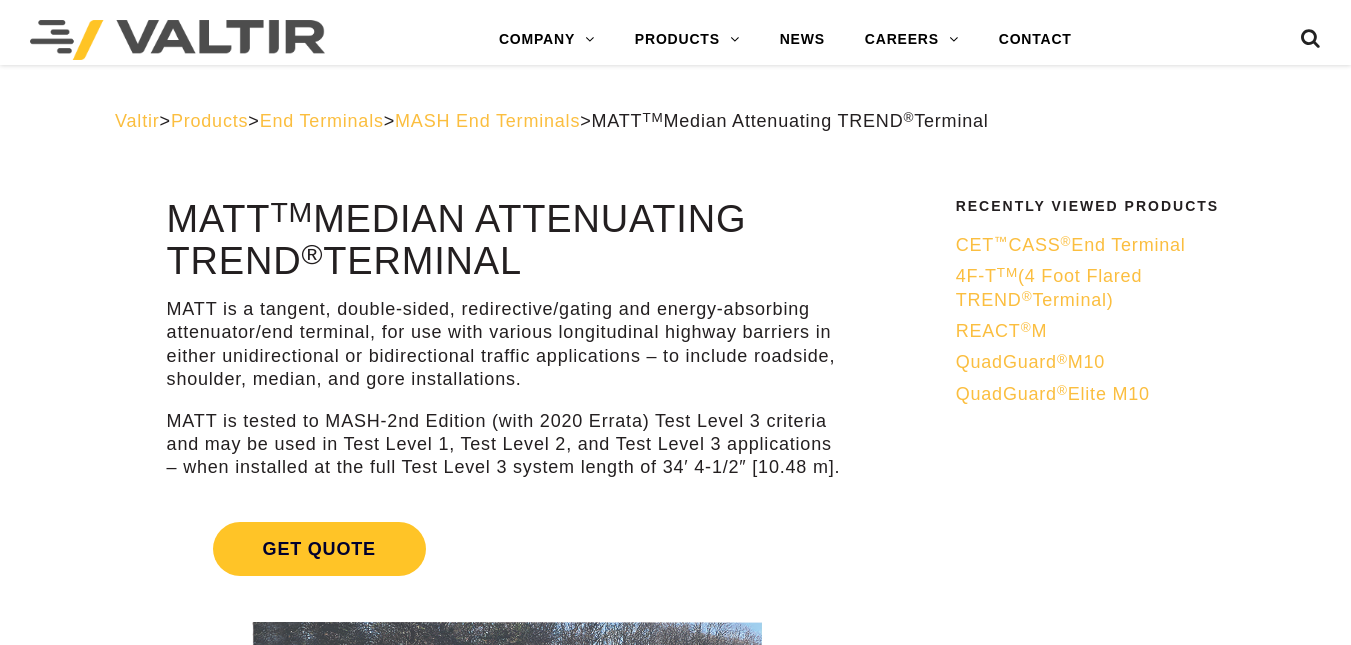 scroll, scrollTop: 5640, scrollLeft: 0, axis: vertical 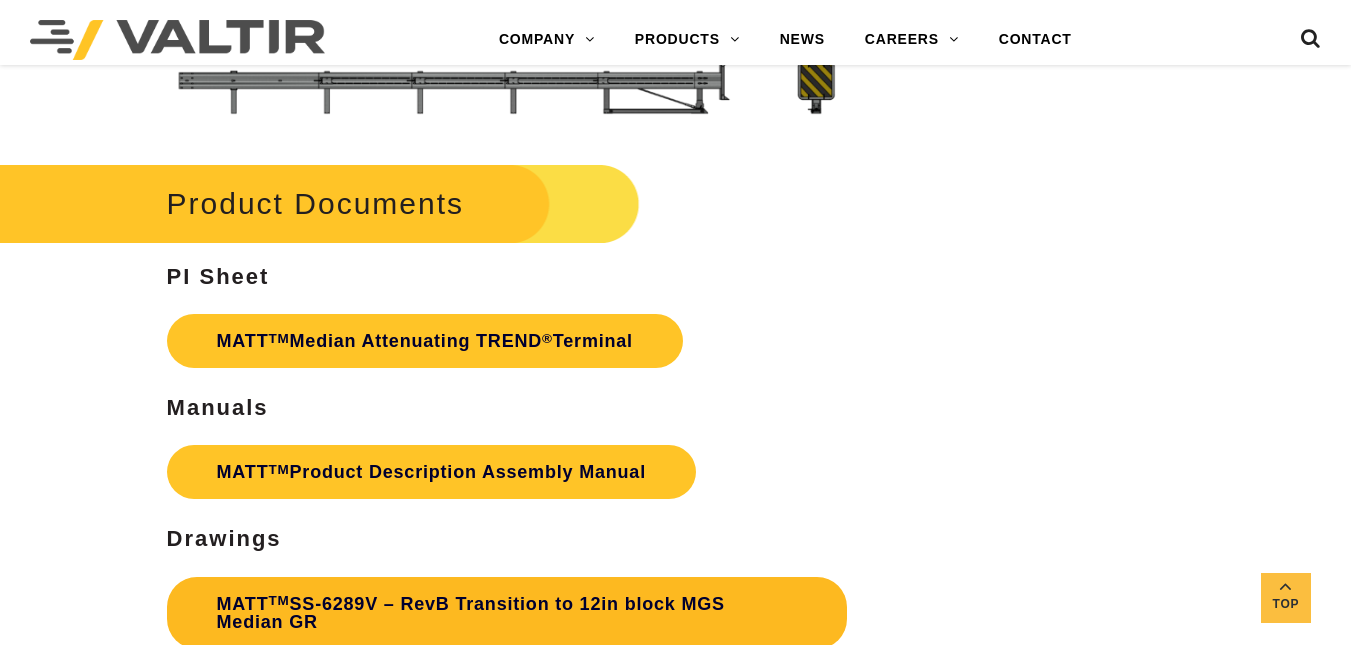 click on "MATT TM [SSN] – RevB Transition to 12in block MGS Median GR" at bounding box center (507, 613) 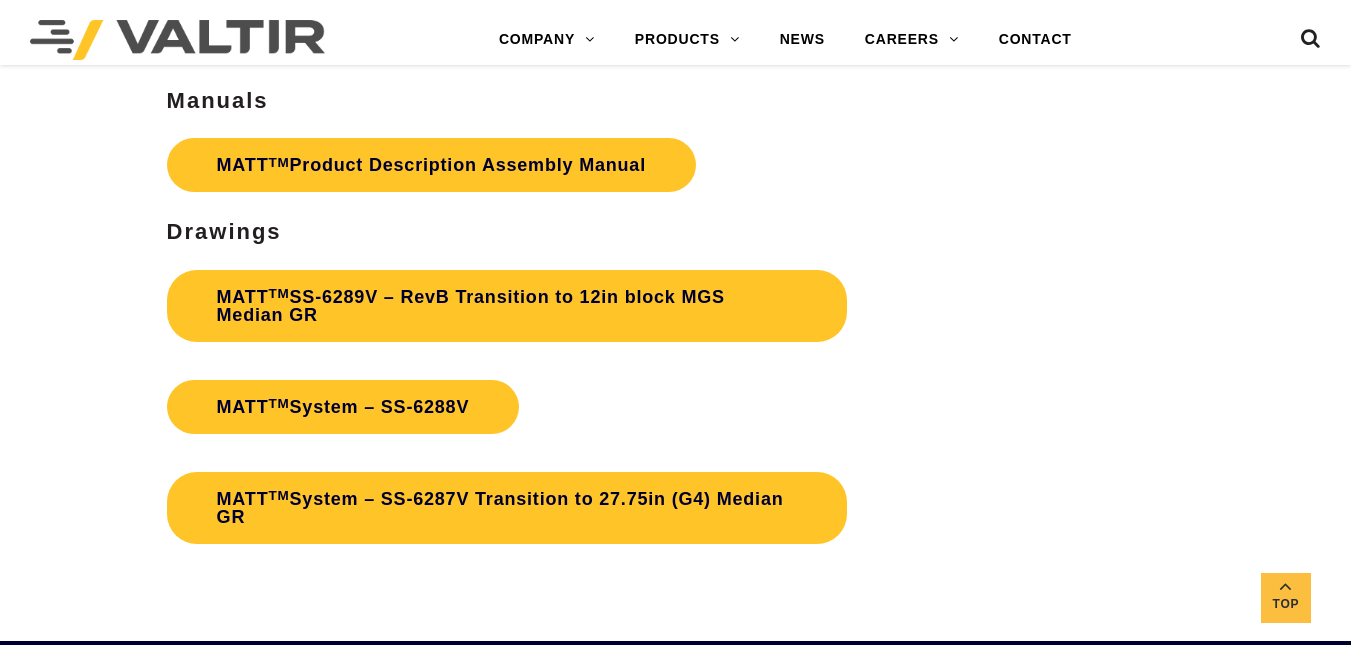 scroll, scrollTop: 5994, scrollLeft: 0, axis: vertical 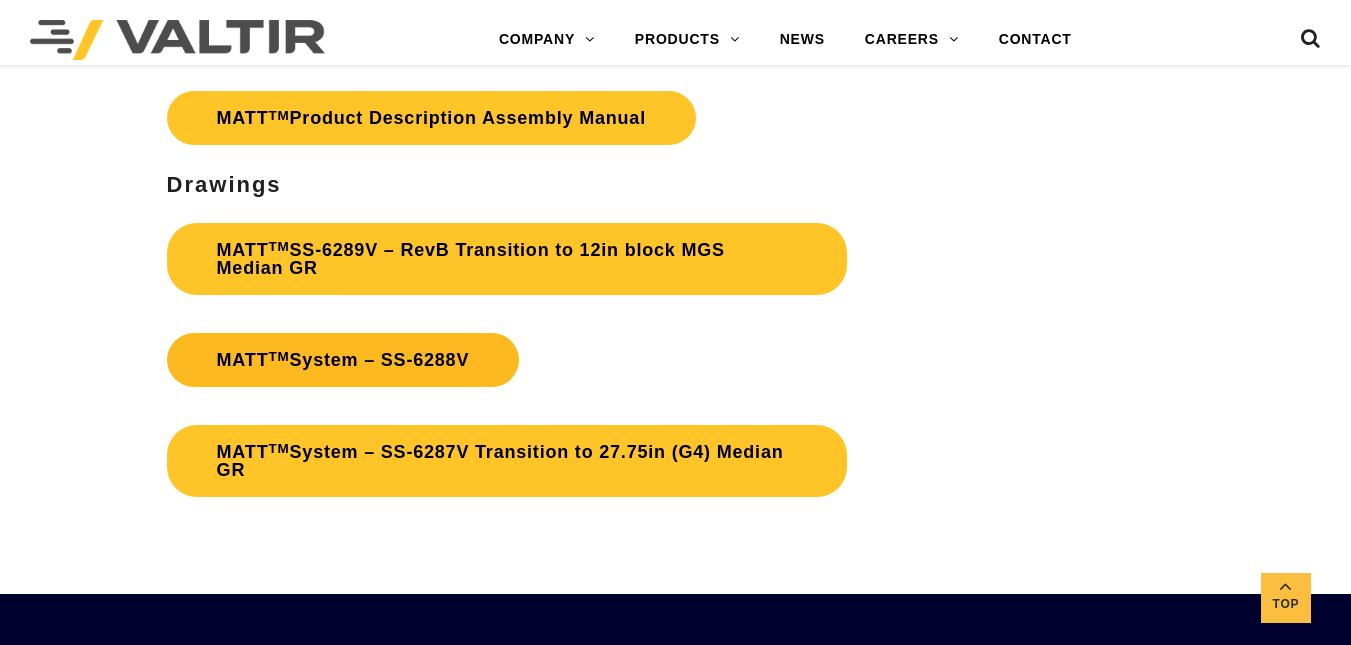 click on "MATT TM  System – SS-6288V" at bounding box center (343, 360) 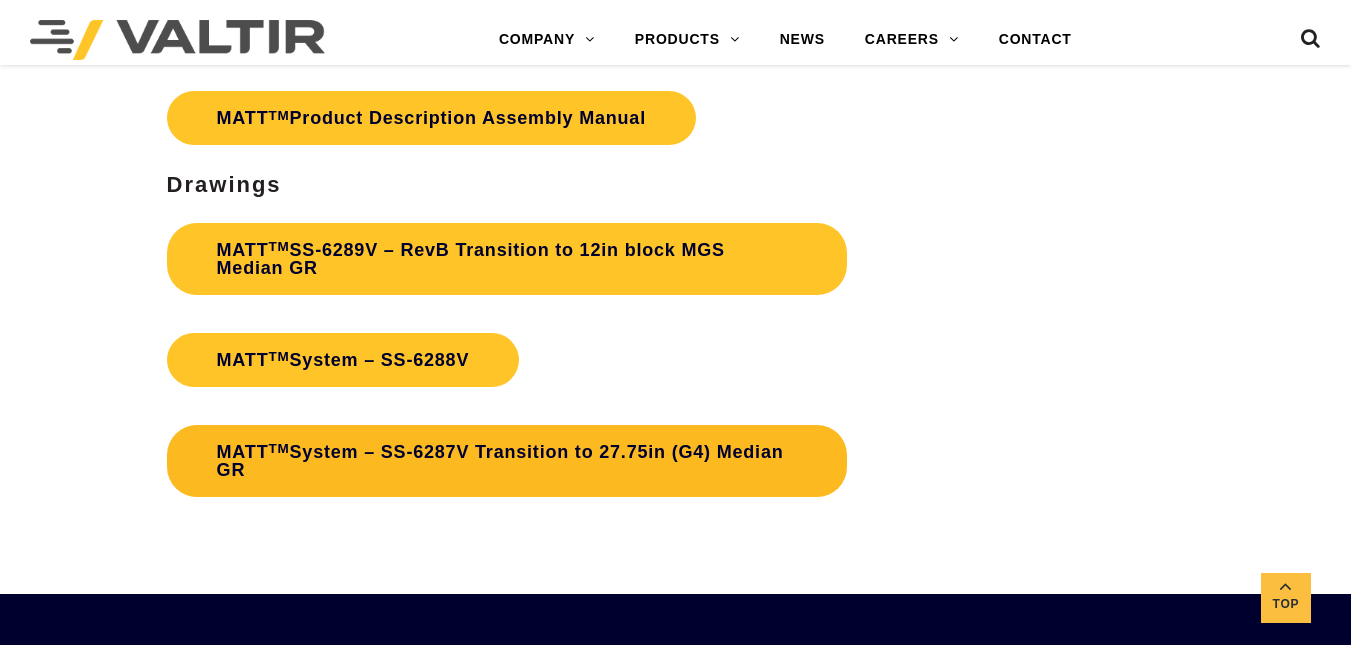 click on "MATT TM  System – SS-6287V Transition to 27.75in (G4) Median GR" at bounding box center (507, 461) 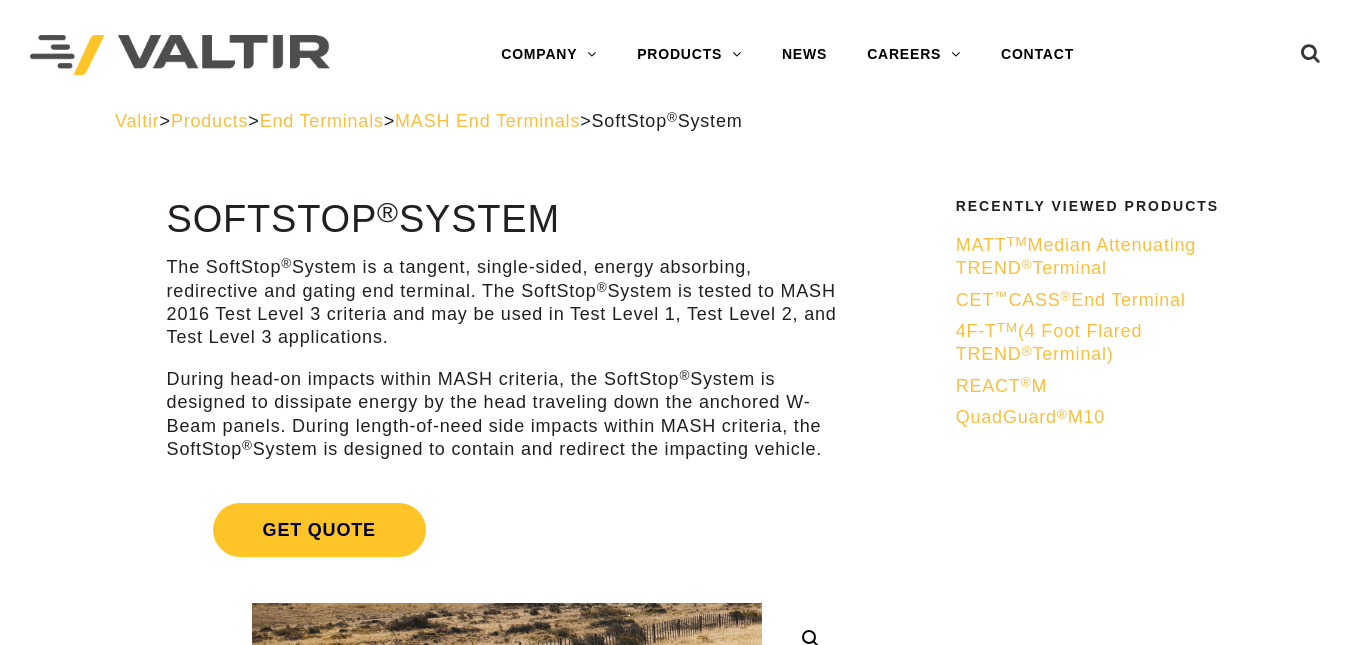 scroll, scrollTop: 0, scrollLeft: 0, axis: both 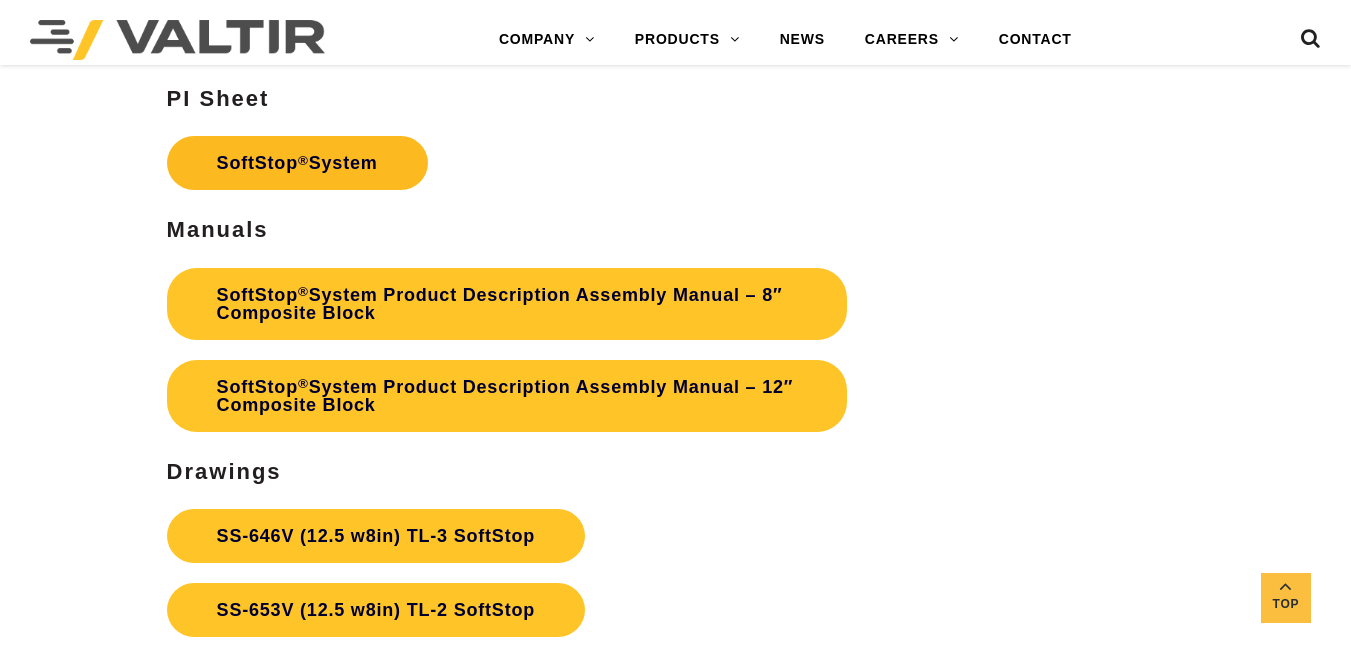 click on "SoftStop ®  System" at bounding box center [297, 163] 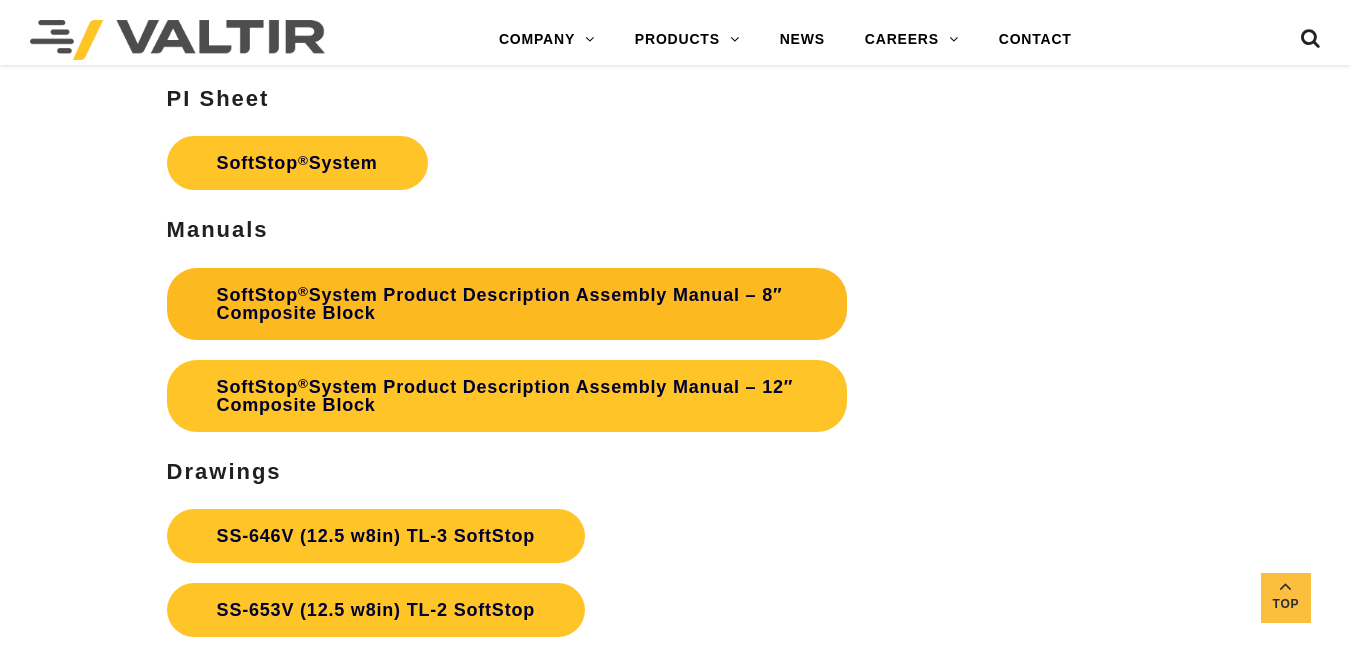 click on "SoftStop ®  System Product Description Assembly Manual – 8″ Composite Block" at bounding box center (507, 304) 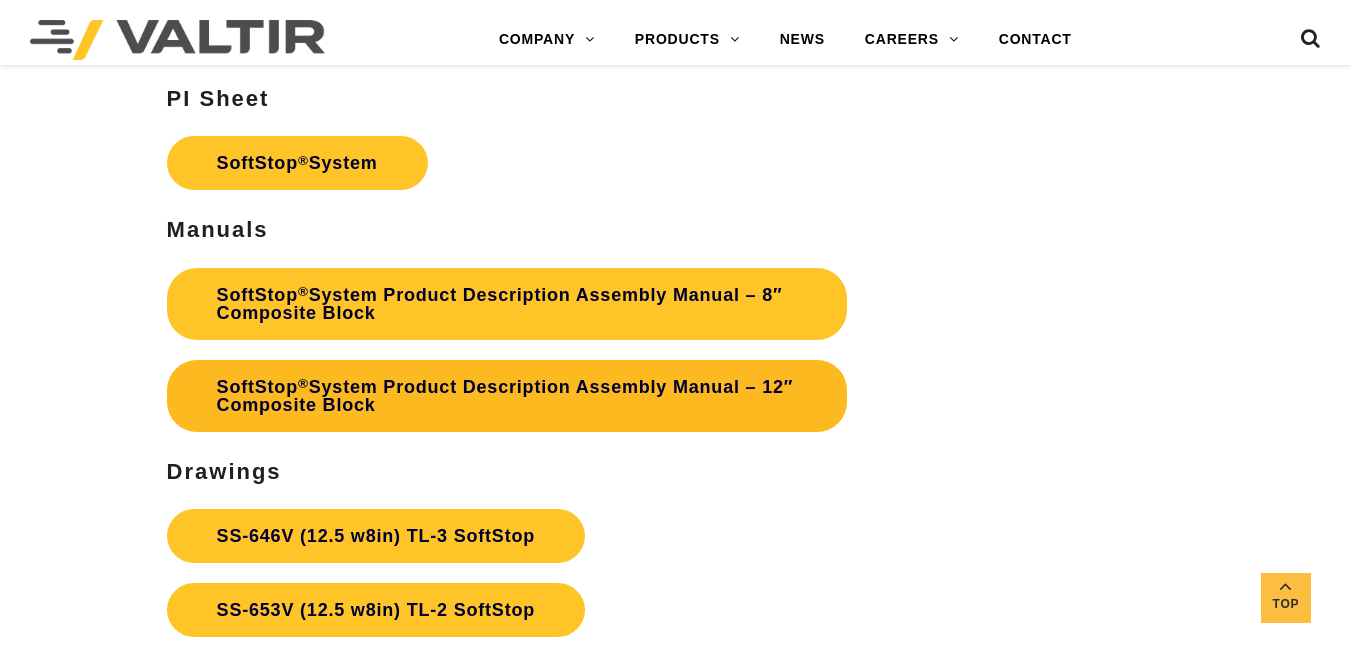 click on "SoftStop ®  System Product Description Assembly Manual – 12″ Composite Block" at bounding box center [507, 396] 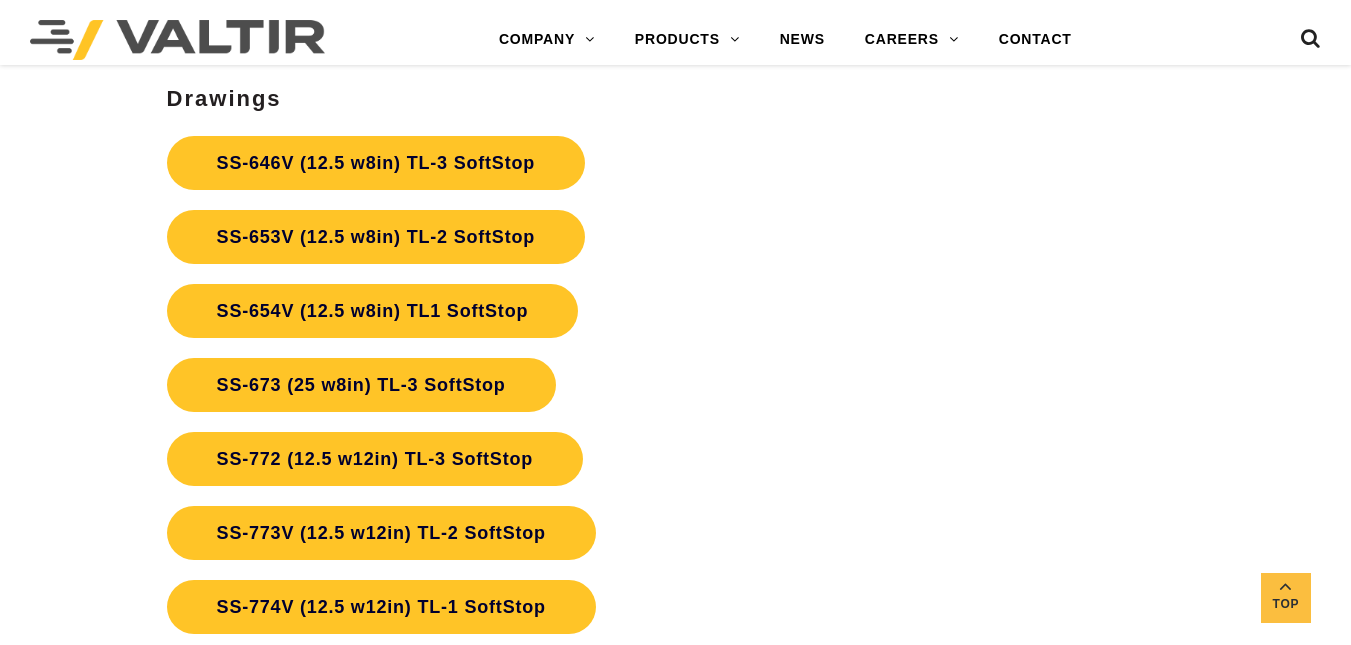 scroll, scrollTop: 5880, scrollLeft: 0, axis: vertical 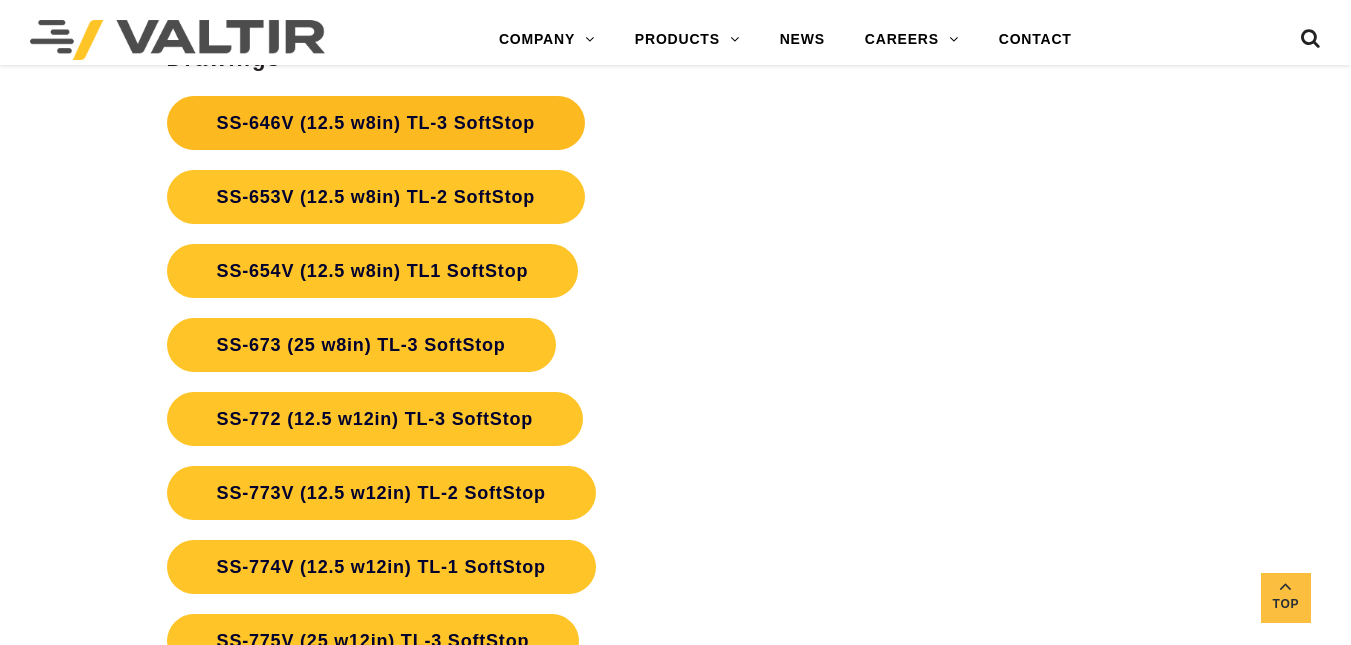 click on "SS-646V (12.5 w8in) TL-3 SoftStop" at bounding box center [376, 123] 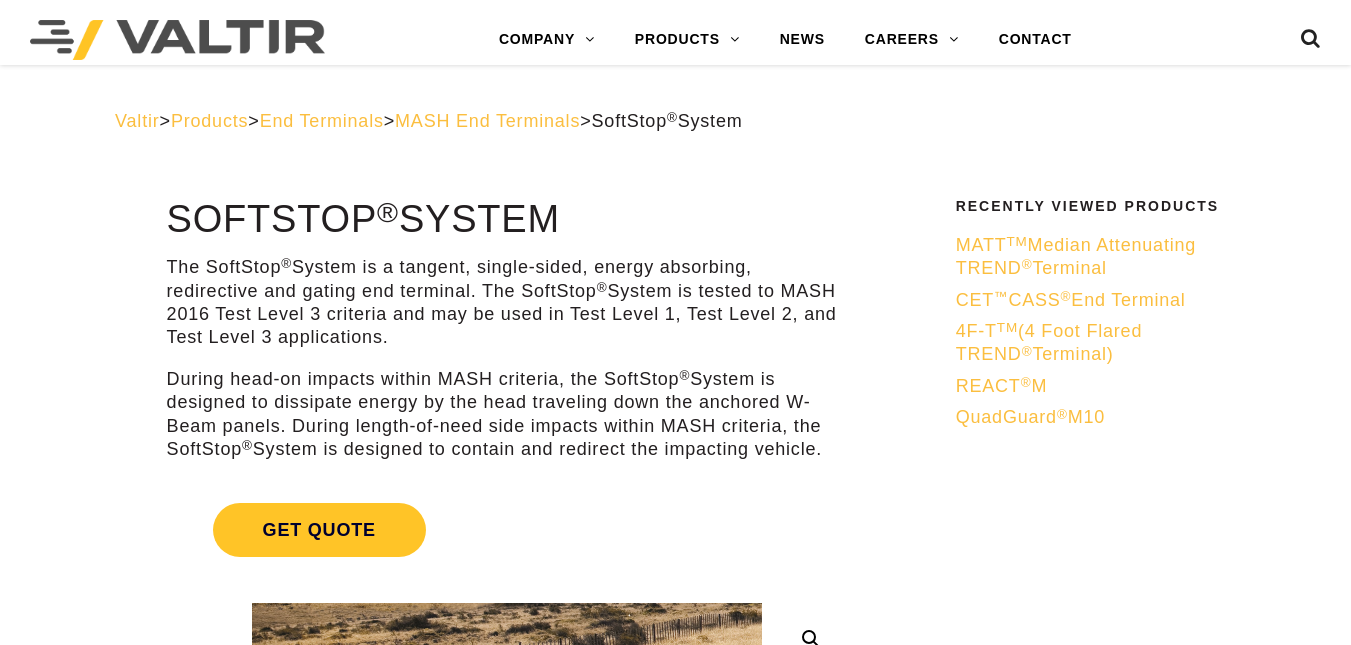 scroll, scrollTop: 5959, scrollLeft: 0, axis: vertical 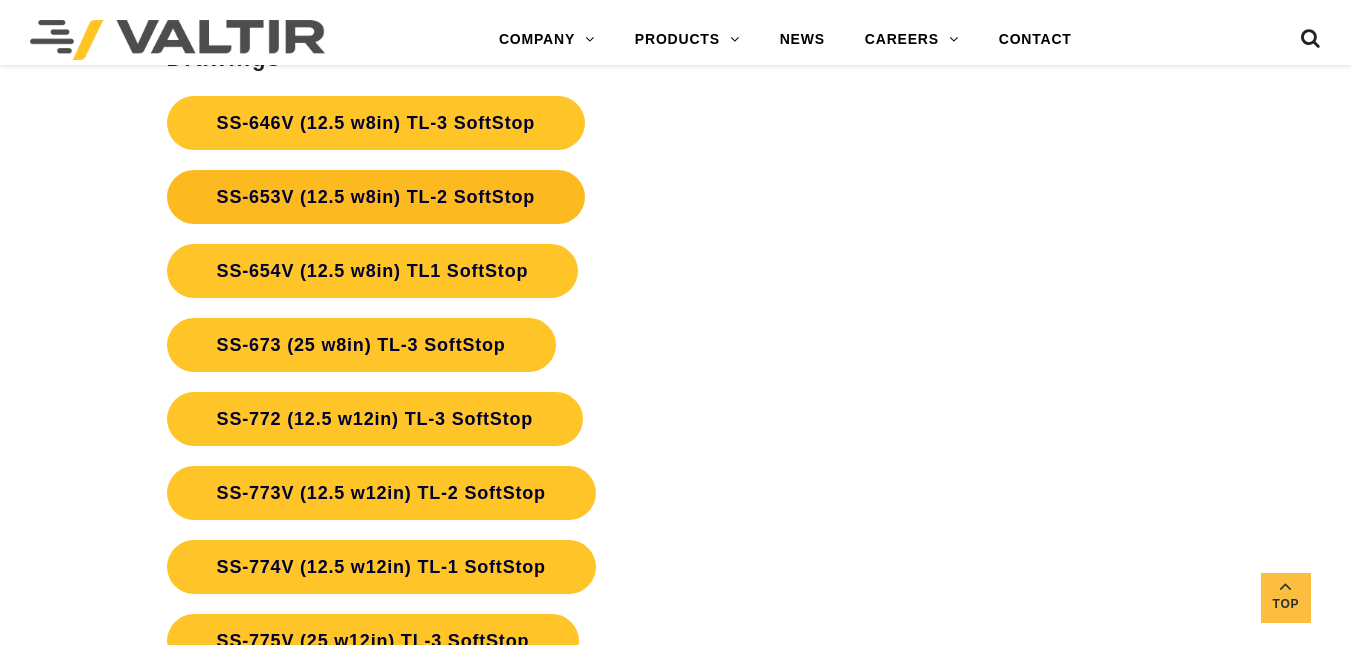 click on "SS-653V (12.5 w8in) TL-2 SoftStop" at bounding box center (376, 197) 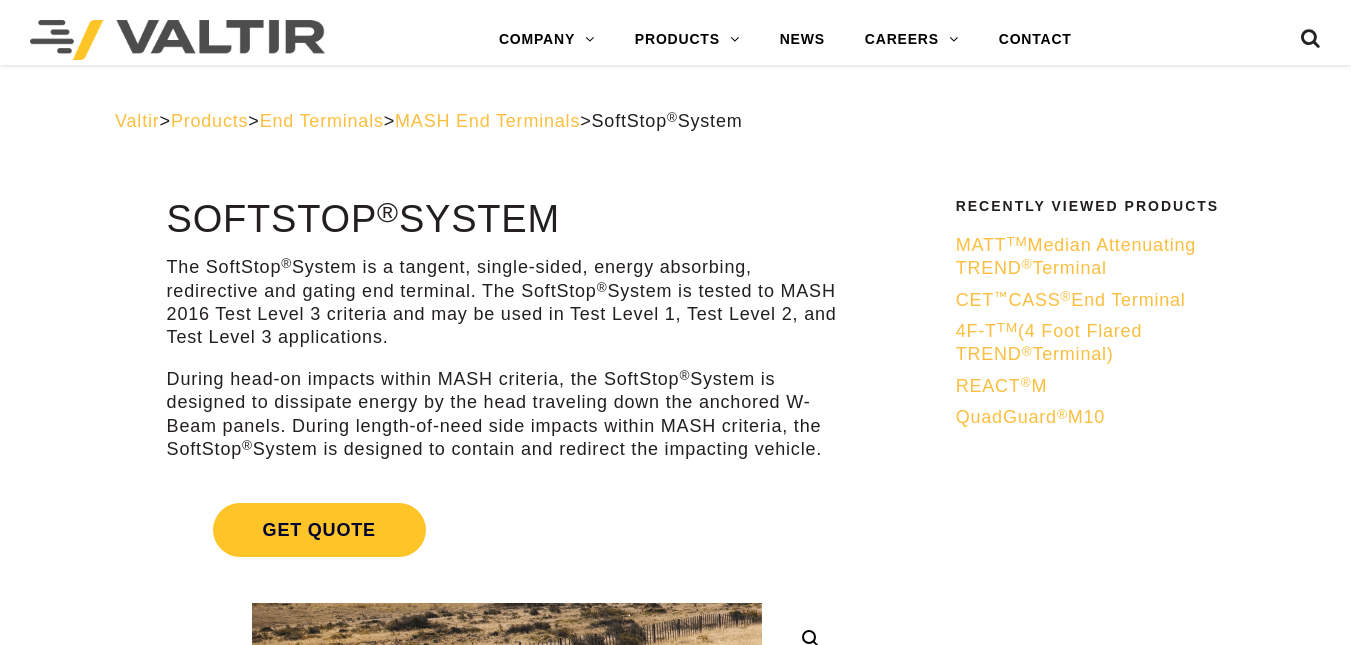 scroll, scrollTop: 5959, scrollLeft: 0, axis: vertical 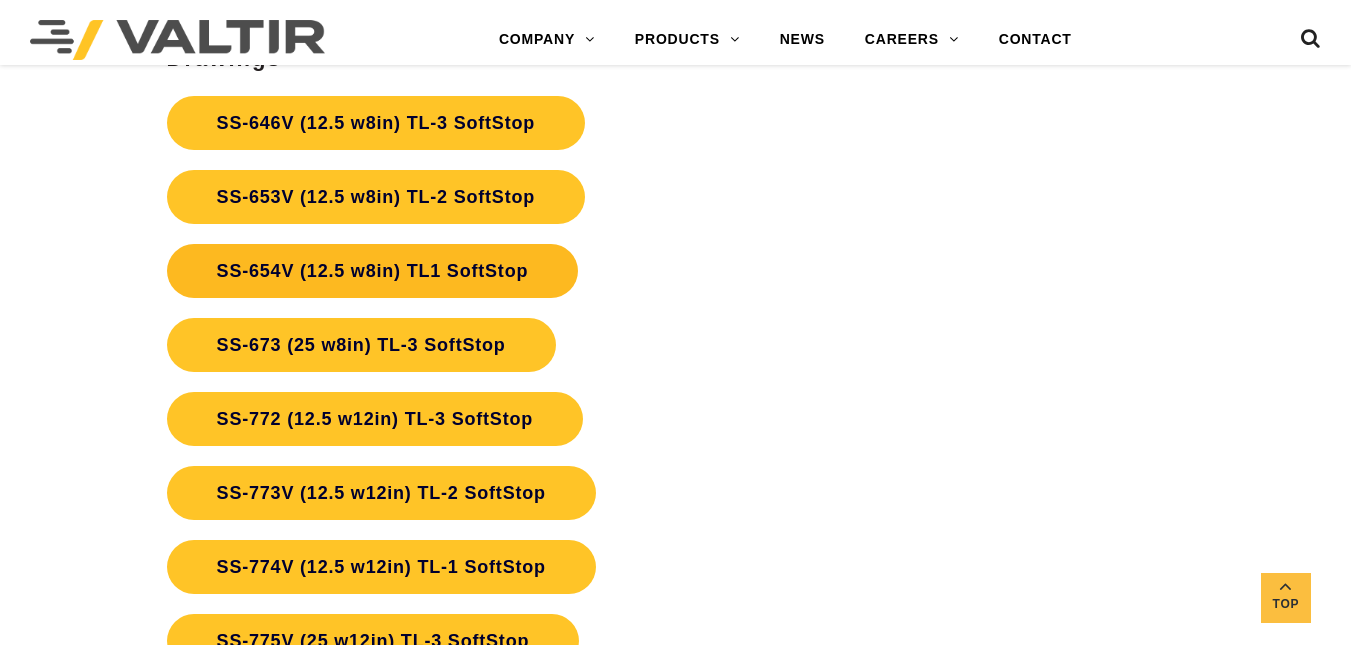 click on "SS-654V (12.5 w8in) TL1 SoftStop" at bounding box center (373, 271) 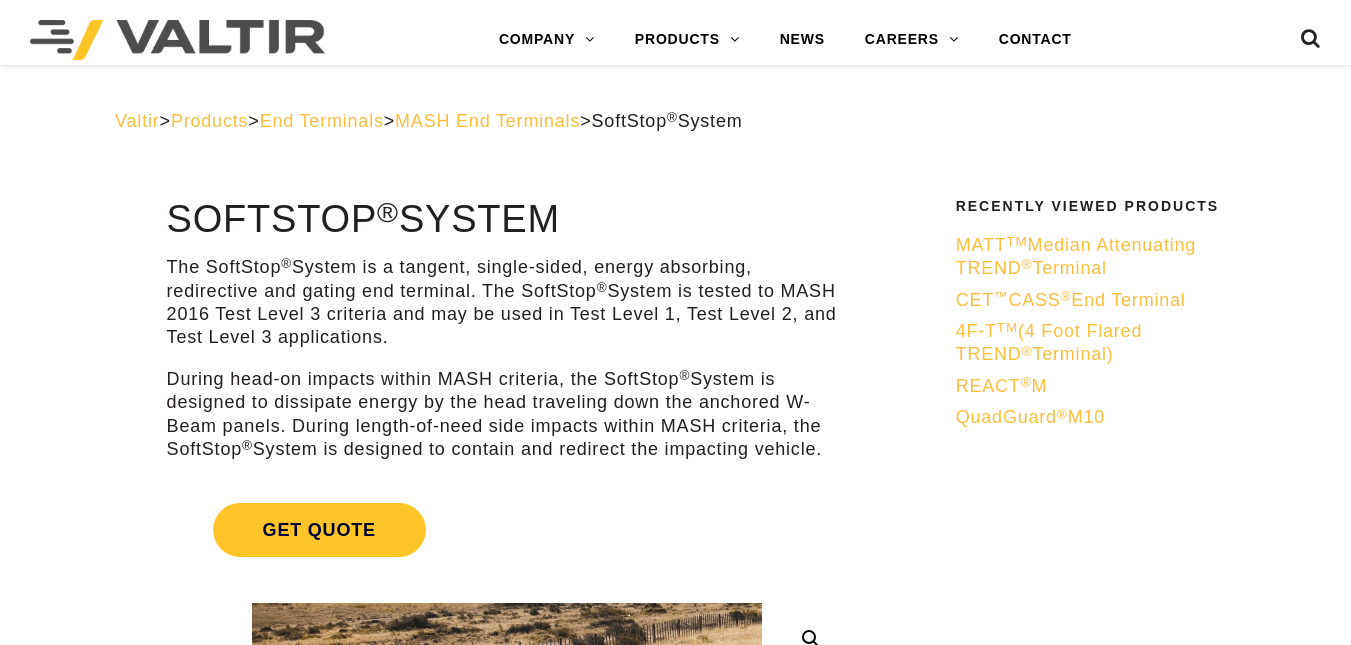 scroll, scrollTop: 5959, scrollLeft: 0, axis: vertical 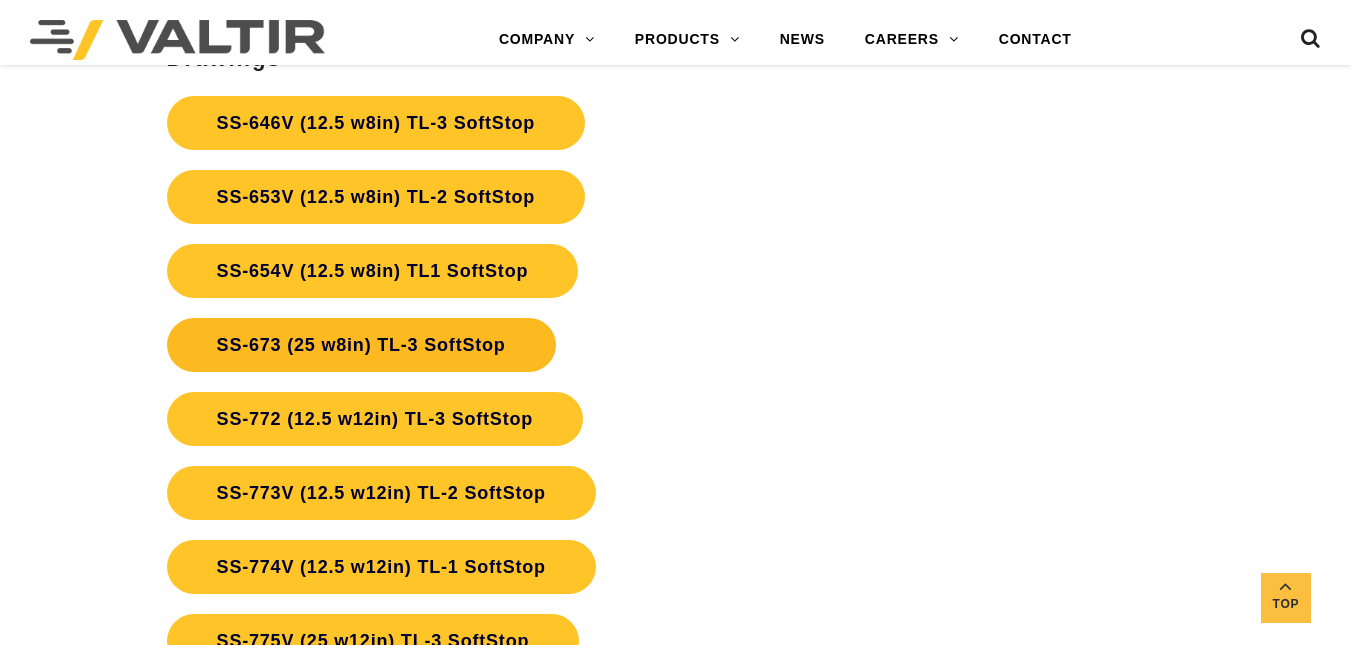 click on "SS-673 (25 w8in) TL-3 SoftStop" at bounding box center [361, 345] 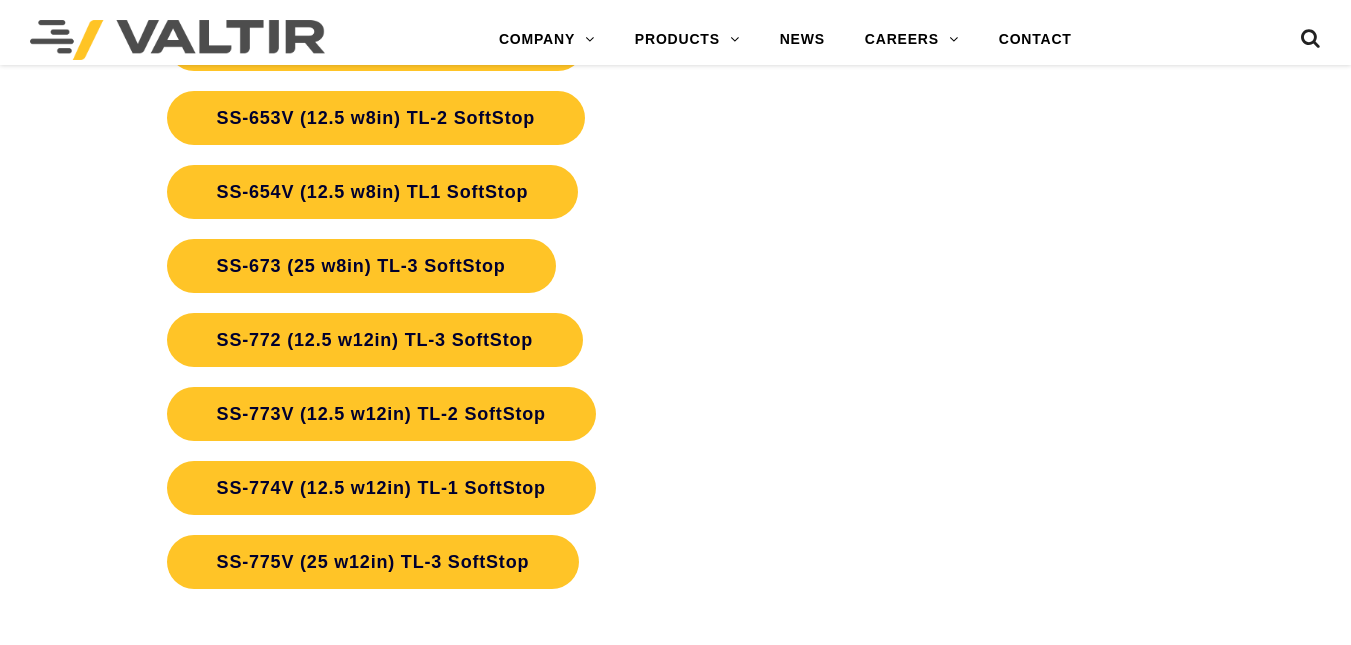 scroll, scrollTop: 0, scrollLeft: 0, axis: both 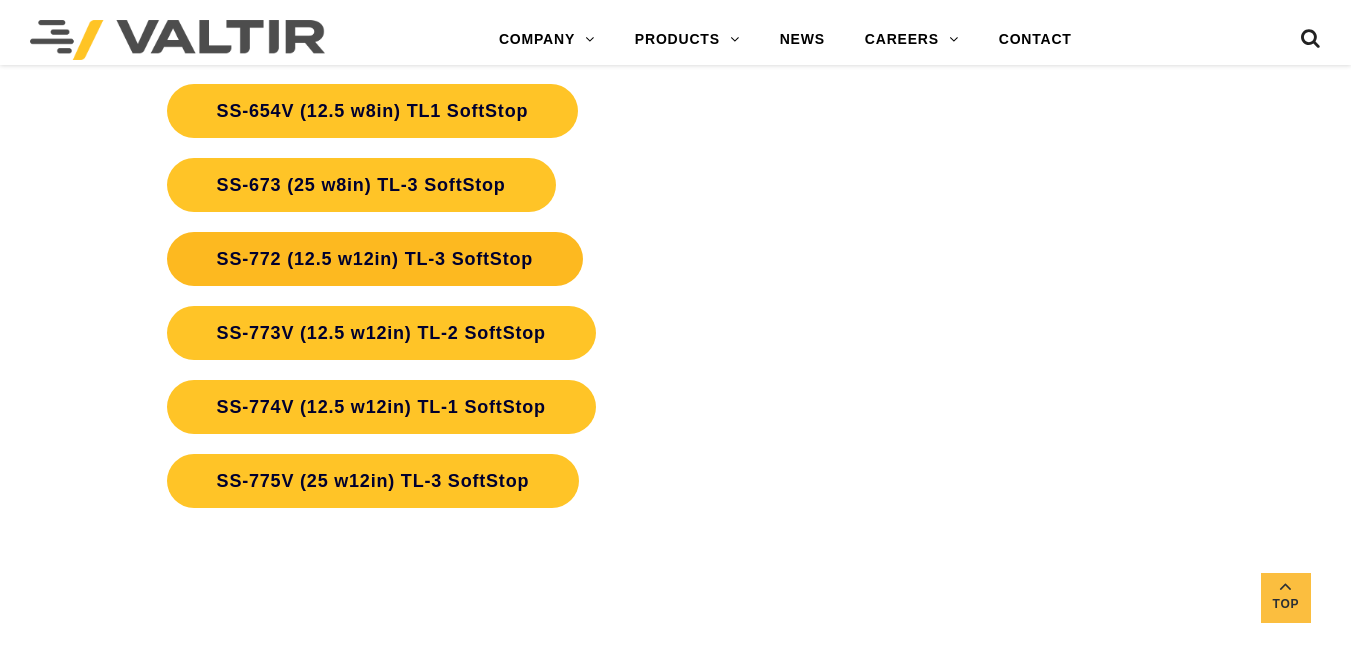 click on "SS-772 (12.5 w12in) TL-3 SoftStop" at bounding box center (375, 259) 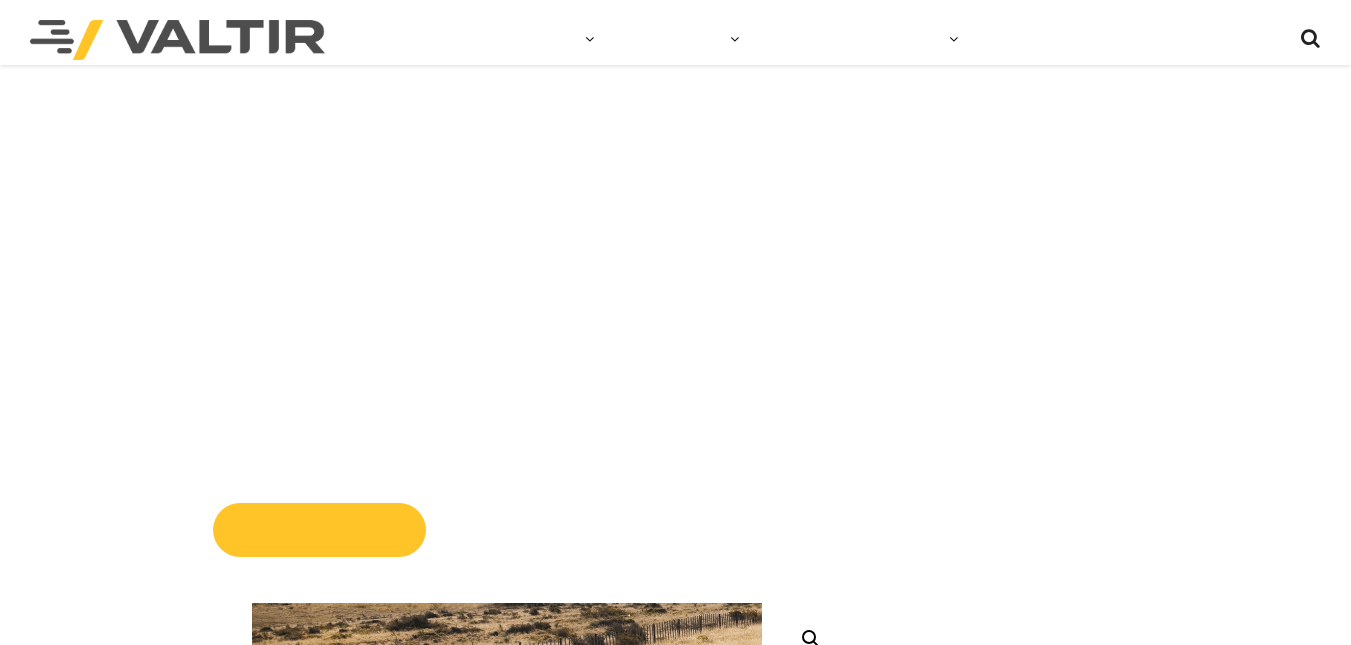 scroll, scrollTop: 6136, scrollLeft: 0, axis: vertical 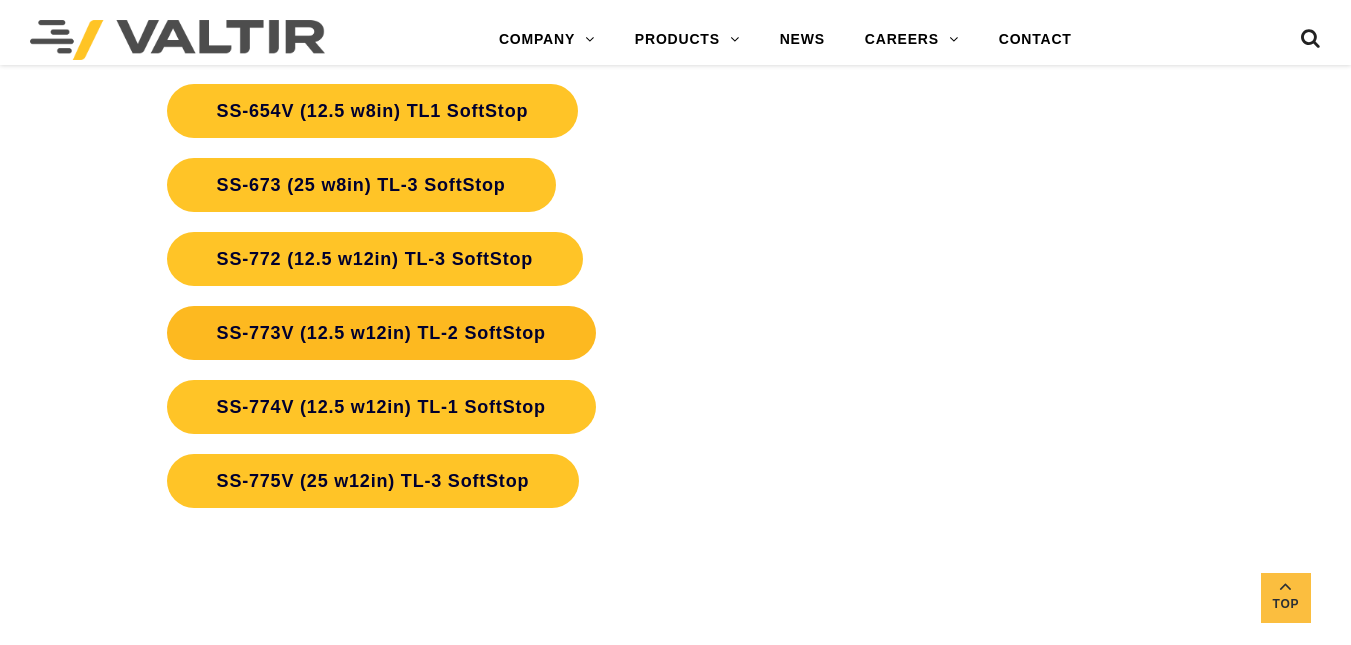 click on "SS-773V (12.5 w12in) TL-2 SoftStop" at bounding box center [381, 333] 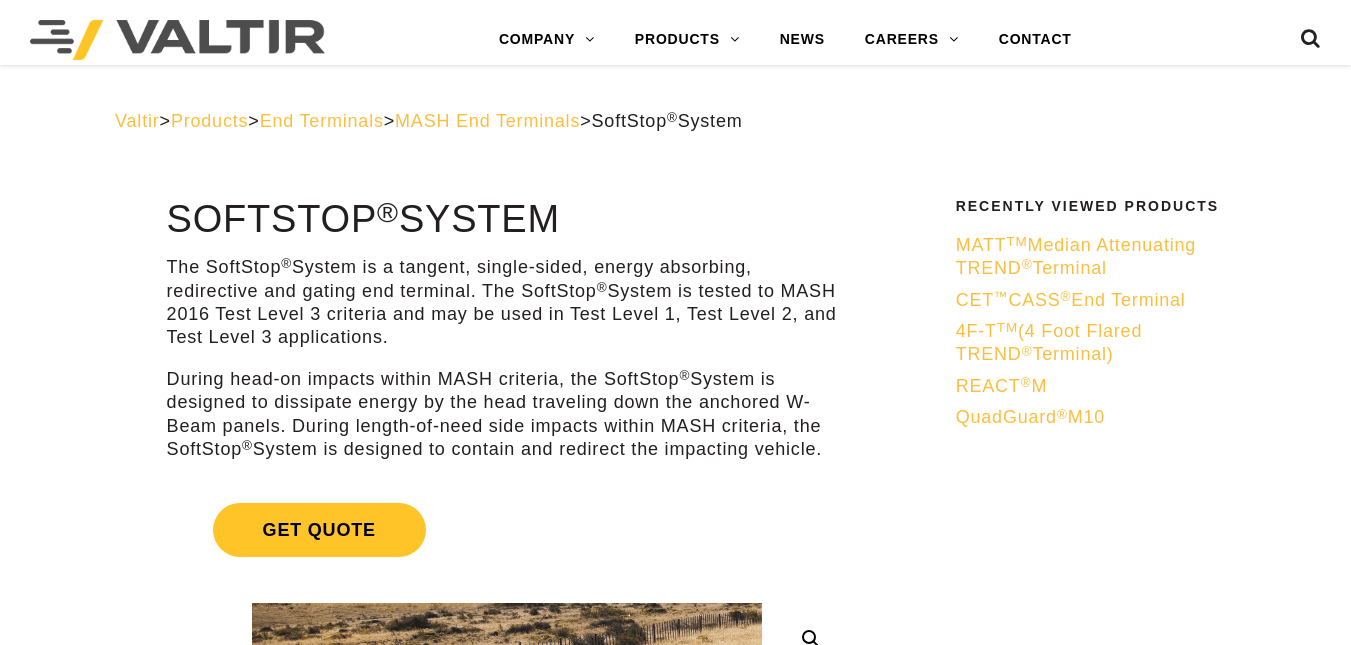 scroll, scrollTop: 6136, scrollLeft: 0, axis: vertical 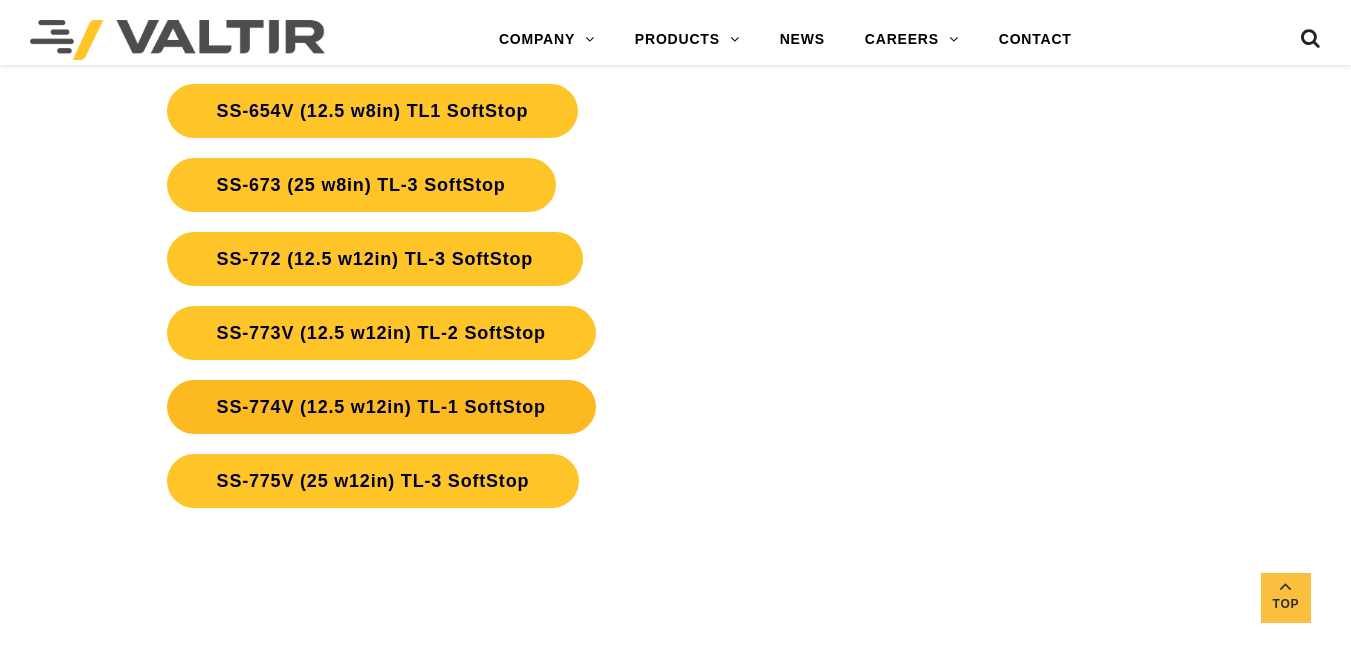 click on "SS-774V (12.5 w12in) TL-1 SoftStop" at bounding box center (381, 407) 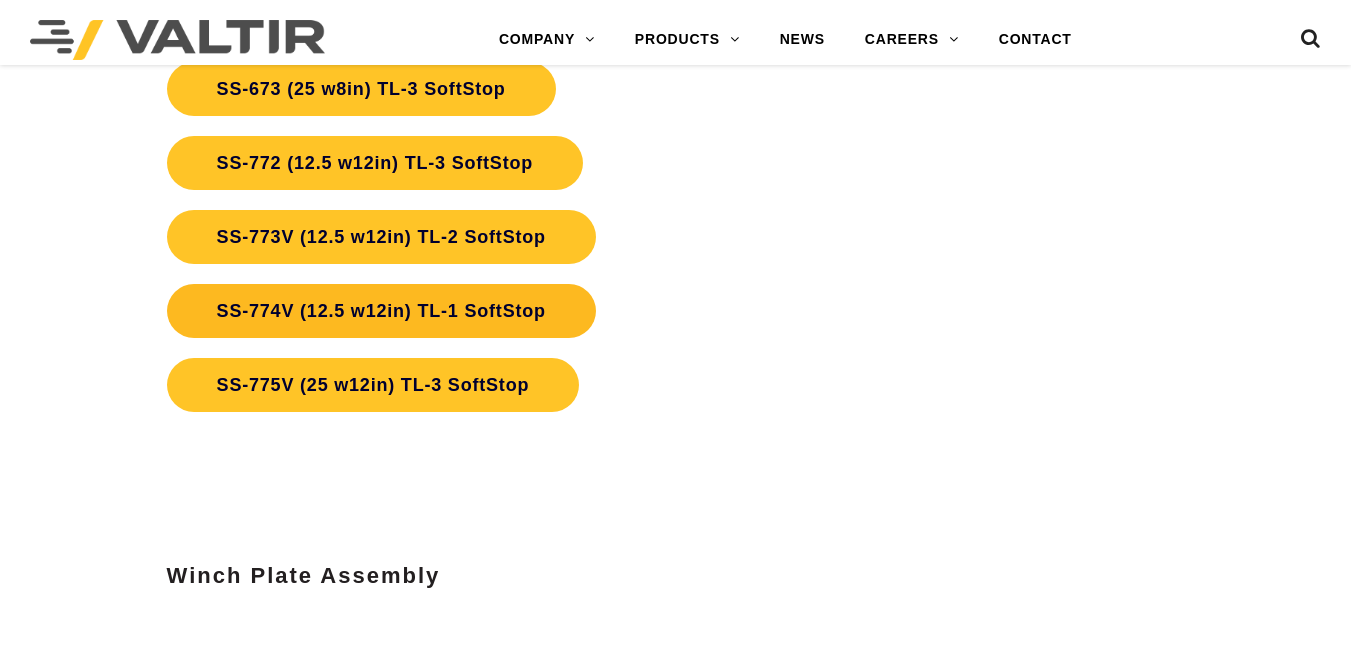 scroll, scrollTop: 0, scrollLeft: 0, axis: both 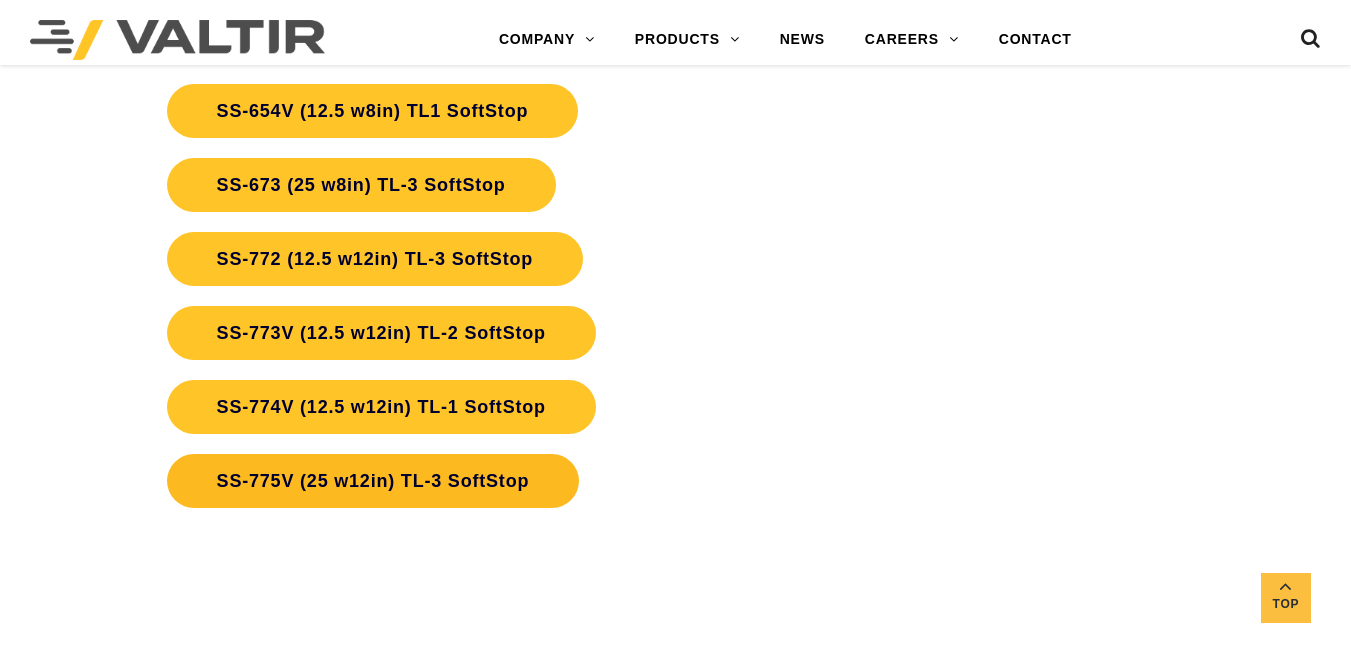 click on "SS-775V (25 w12in) TL-3 SoftStop" at bounding box center [373, 481] 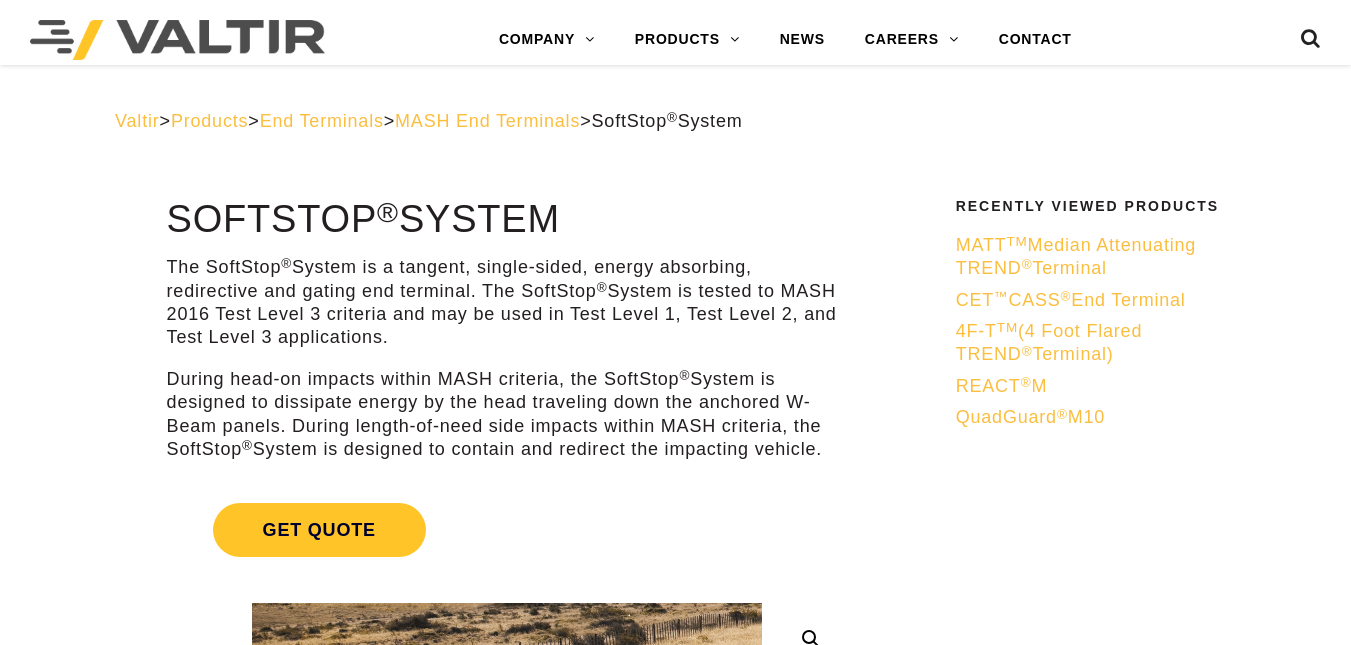 scroll, scrollTop: 6136, scrollLeft: 0, axis: vertical 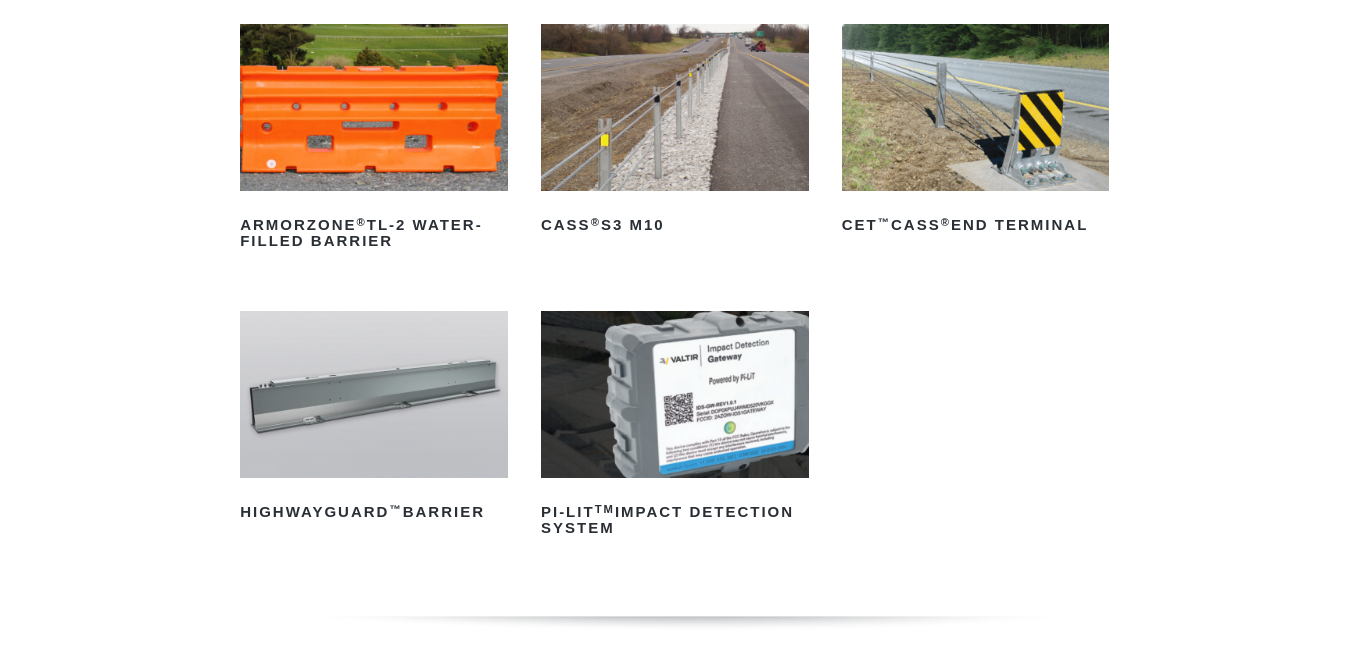 click at bounding box center (675, 107) 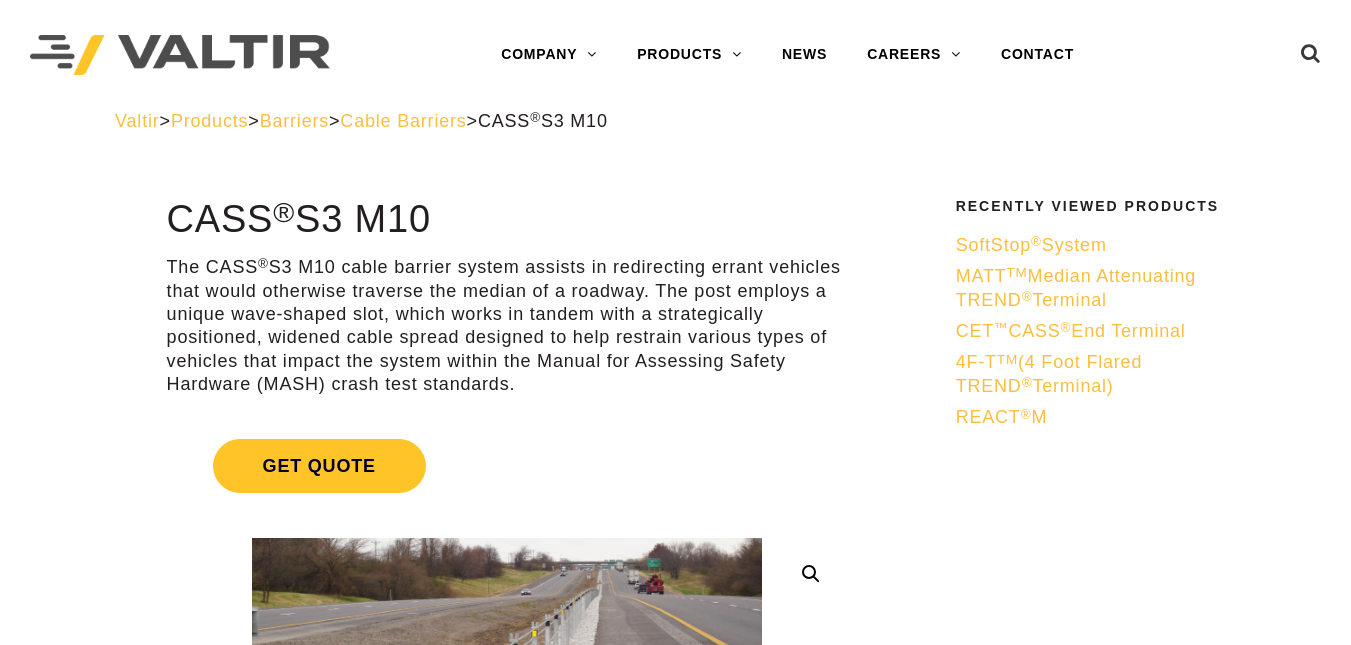 scroll, scrollTop: 0, scrollLeft: 0, axis: both 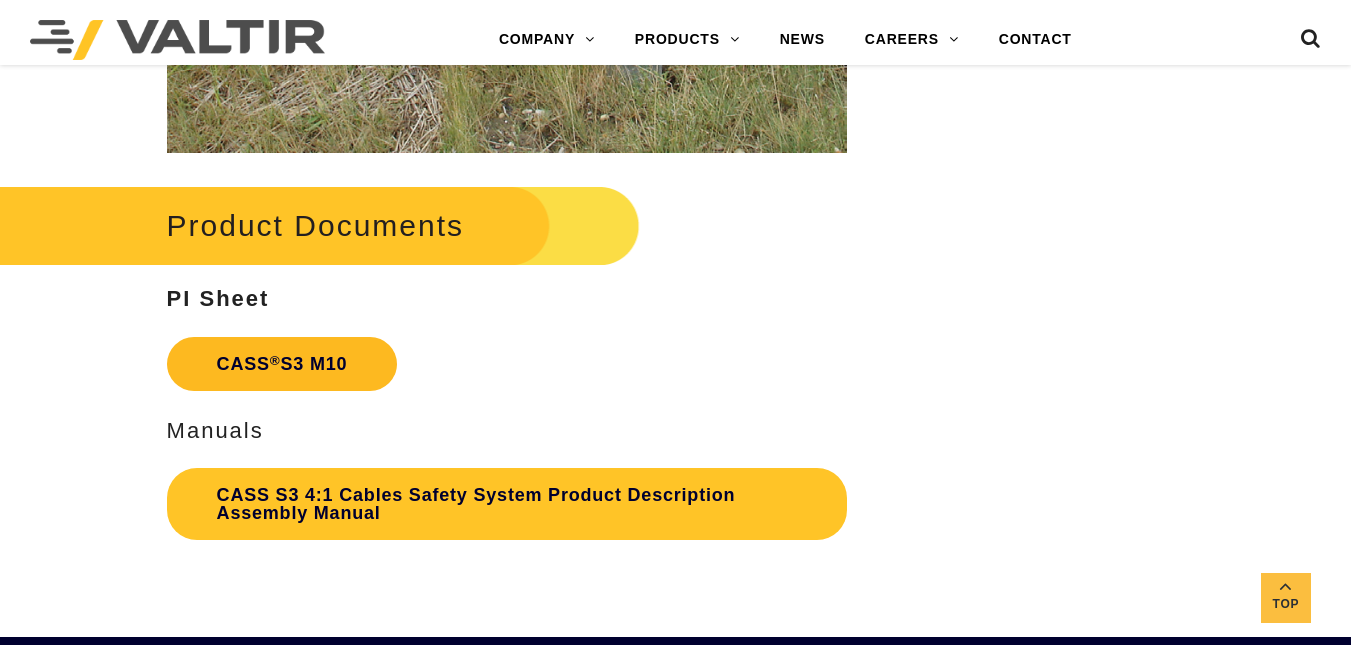click on "CASS ®  S3 M10" at bounding box center [282, 364] 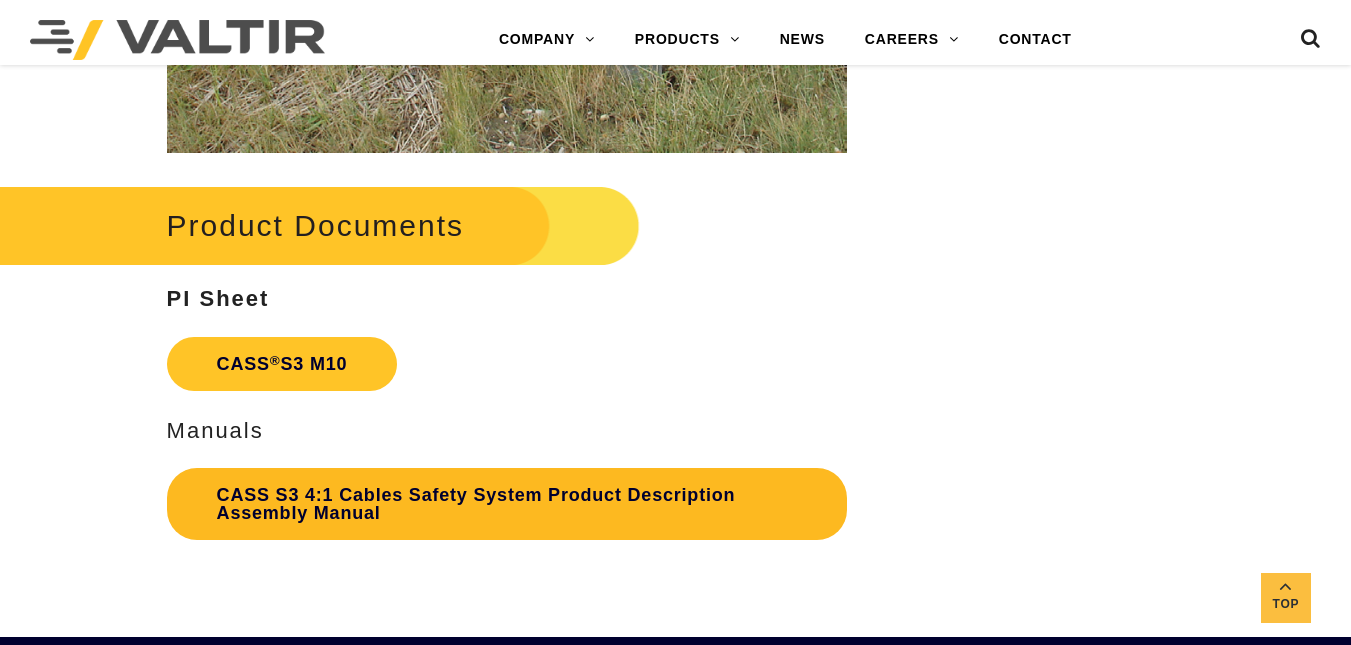 click on "CASS S3 4:1 Cables Safety System Product Description Assembly Manual" at bounding box center (507, 504) 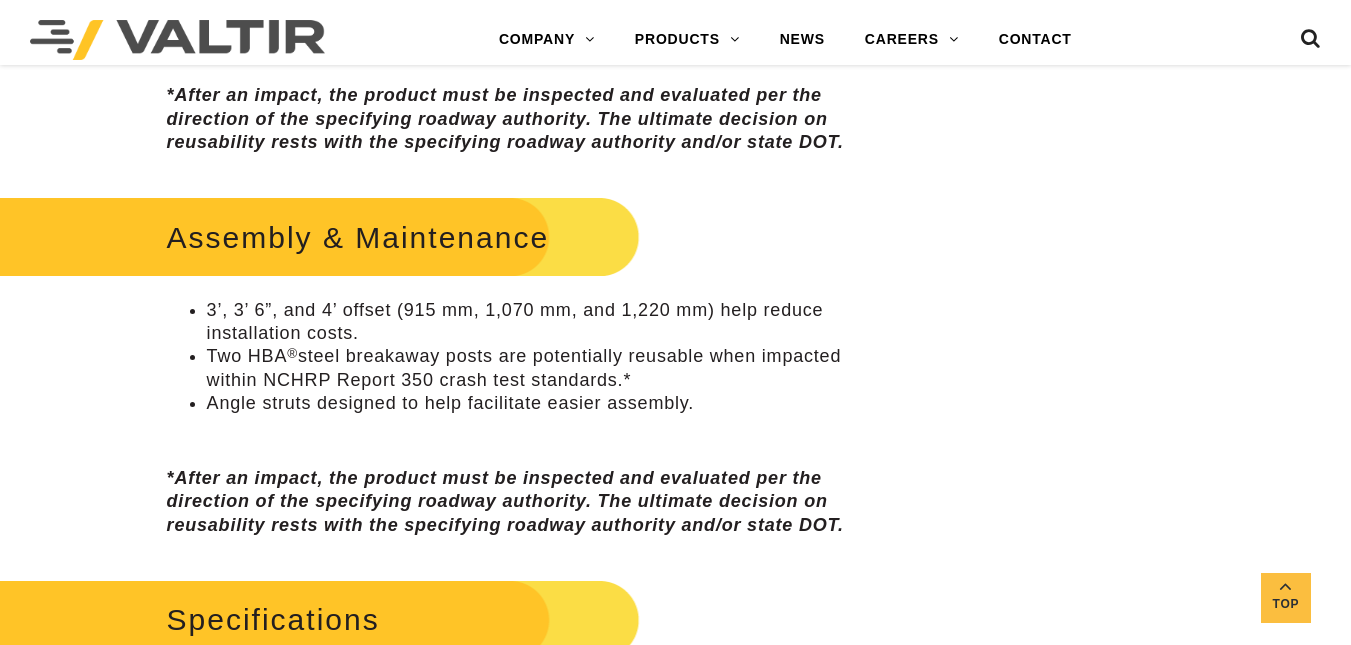 scroll, scrollTop: 0, scrollLeft: 0, axis: both 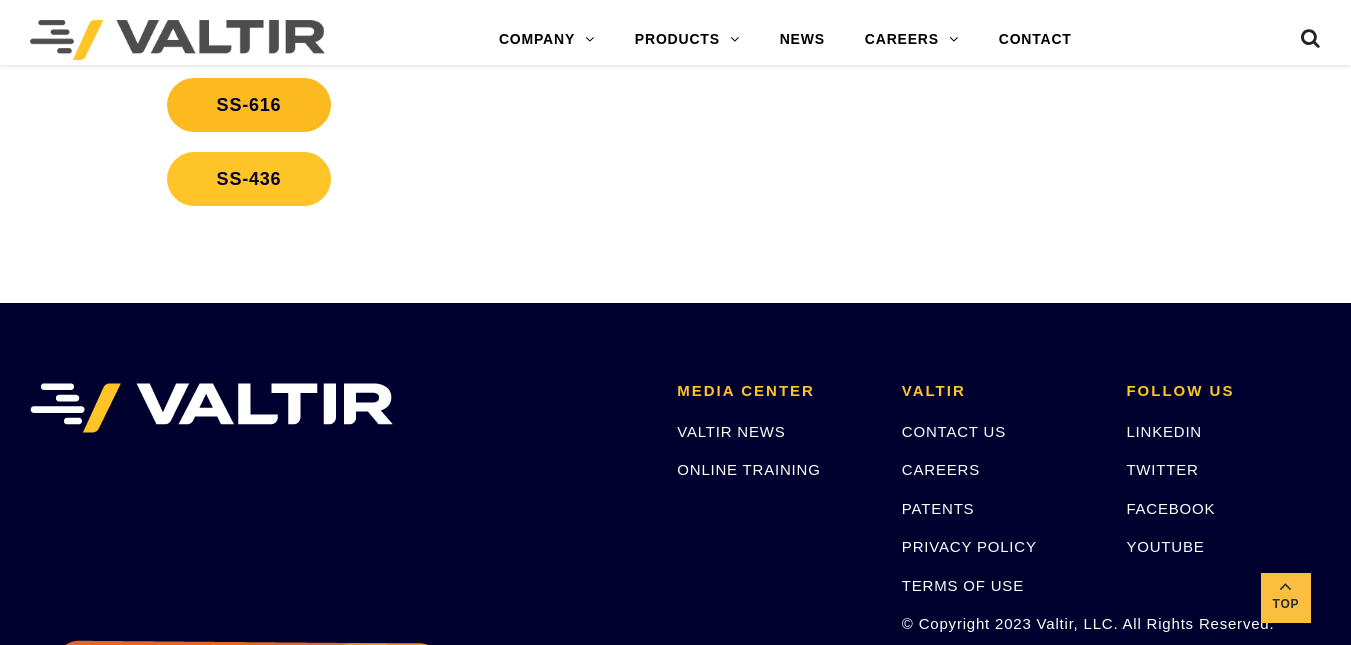 click on "SS-616" at bounding box center (249, 105) 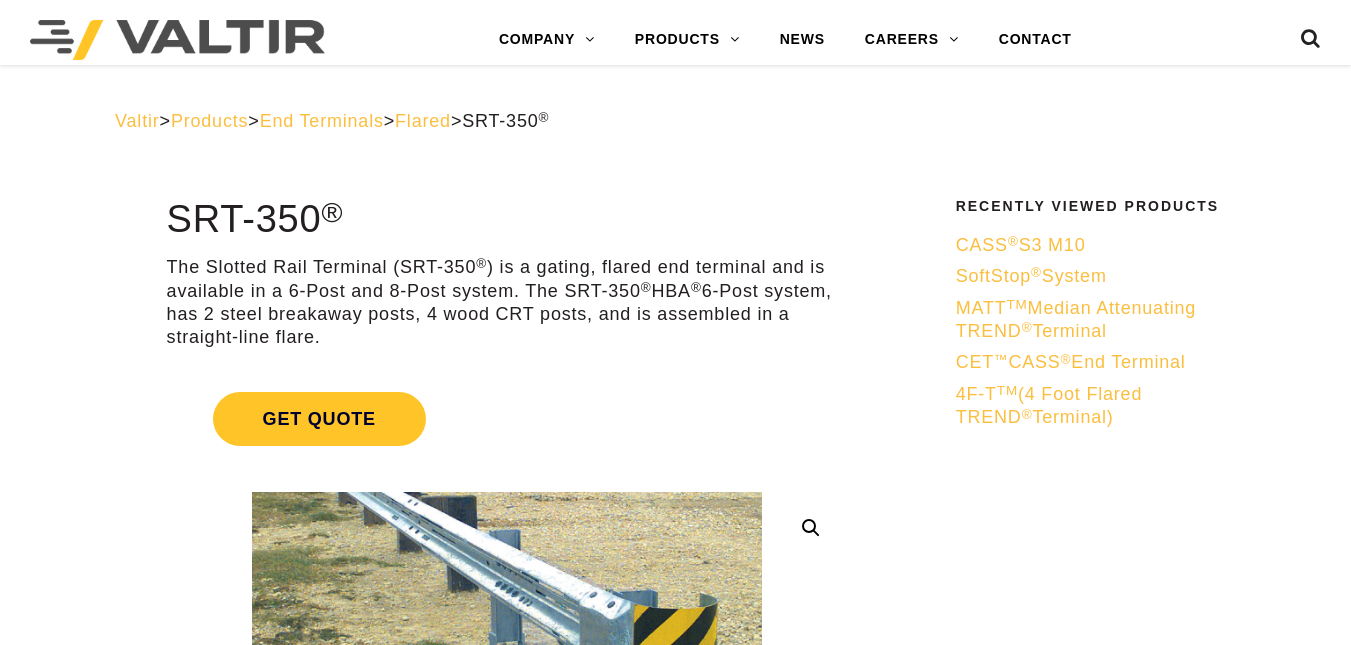 scroll, scrollTop: 3987, scrollLeft: 0, axis: vertical 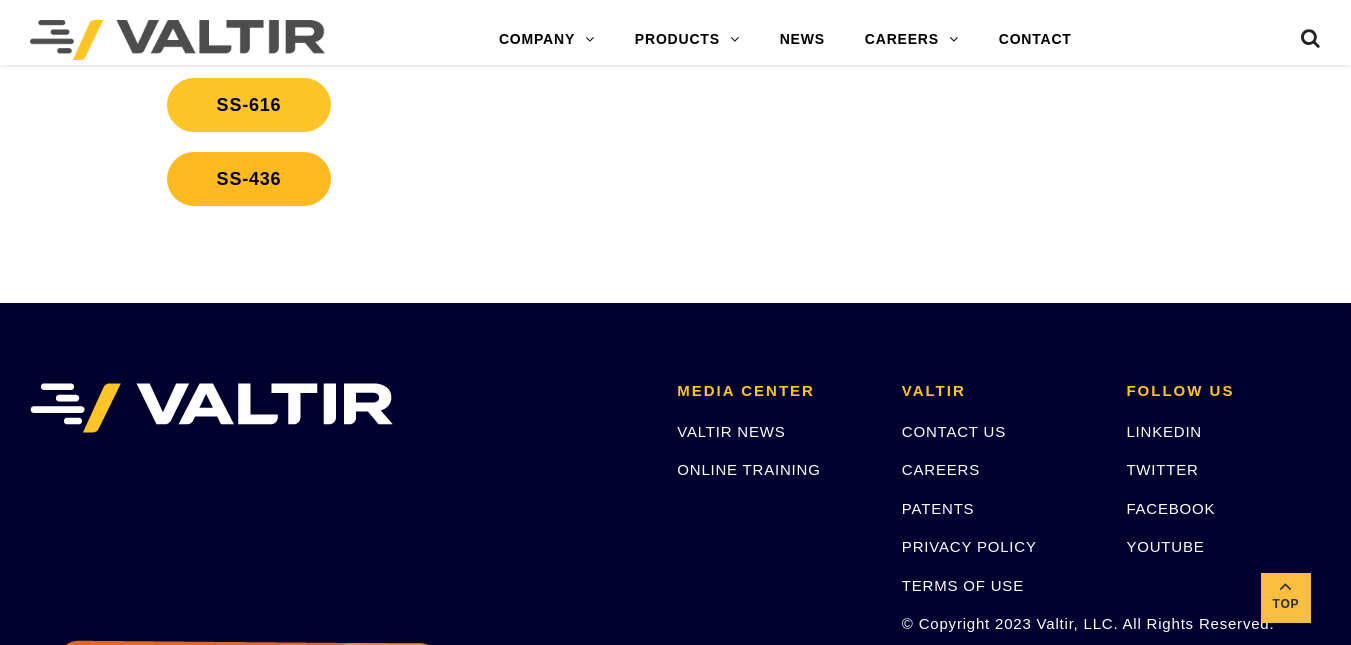 click on "SS-436" at bounding box center [249, 179] 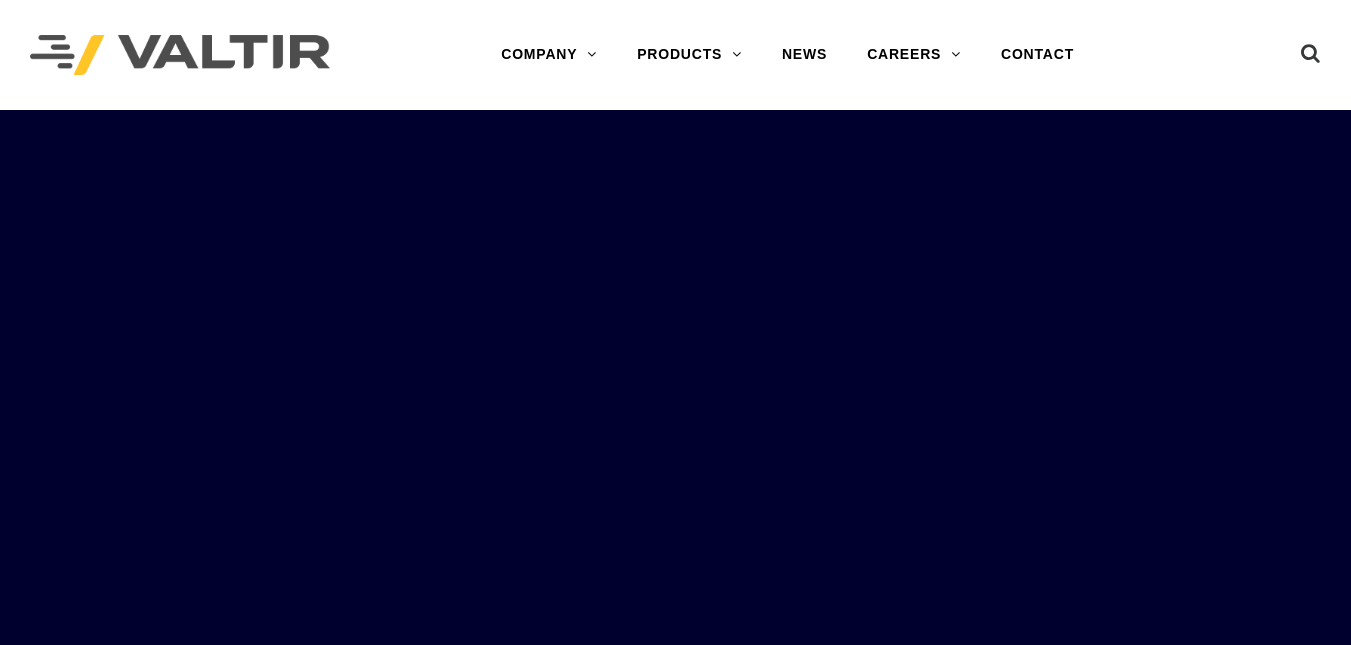 scroll, scrollTop: 0, scrollLeft: 0, axis: both 